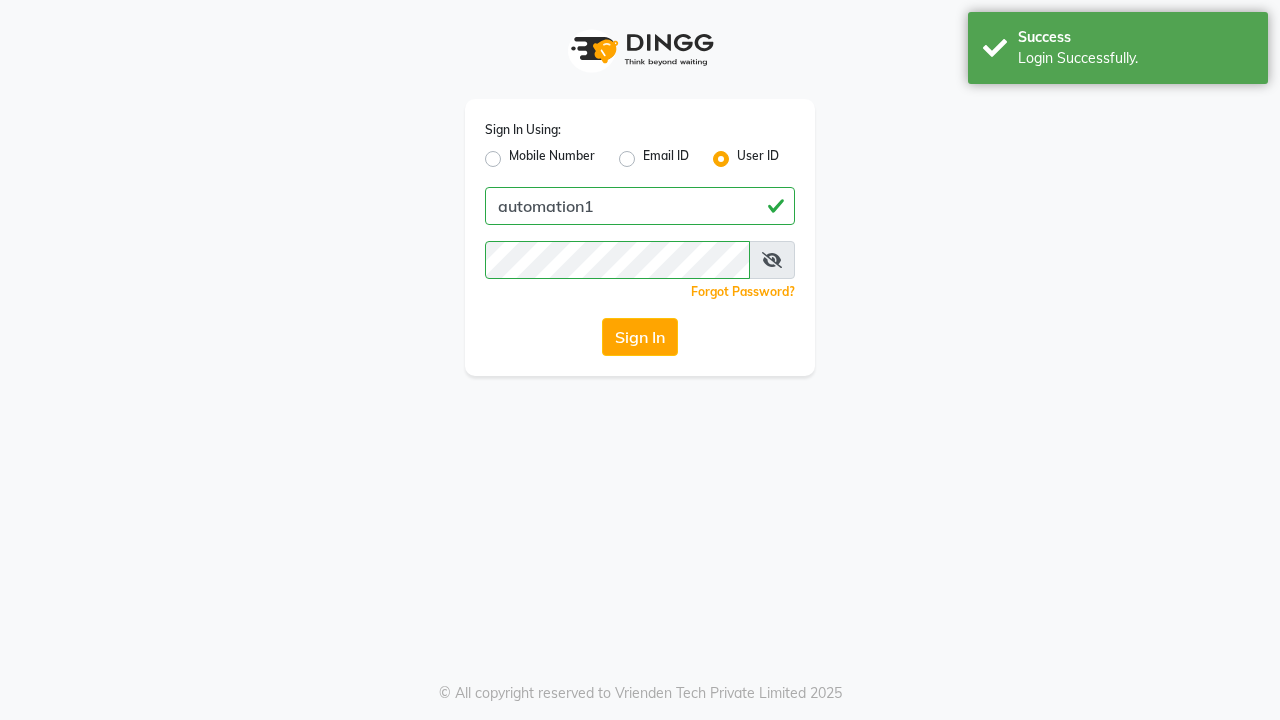 scroll, scrollTop: 0, scrollLeft: 0, axis: both 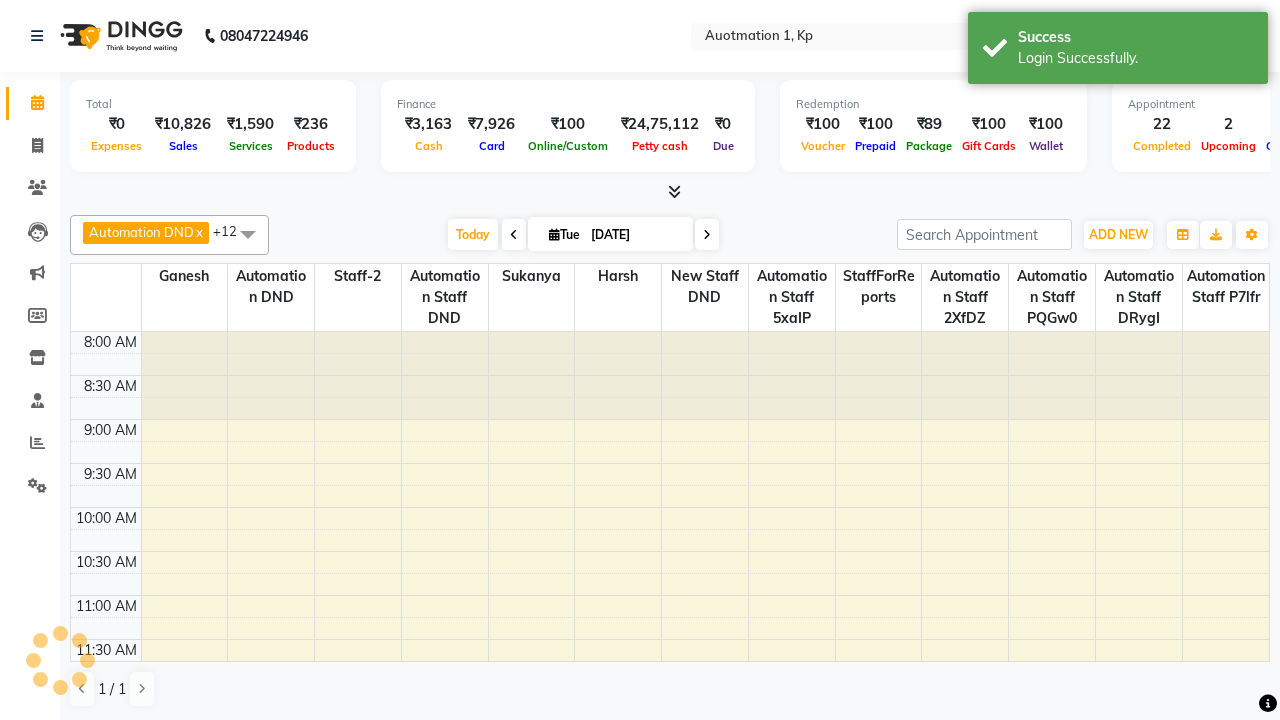 select on "en" 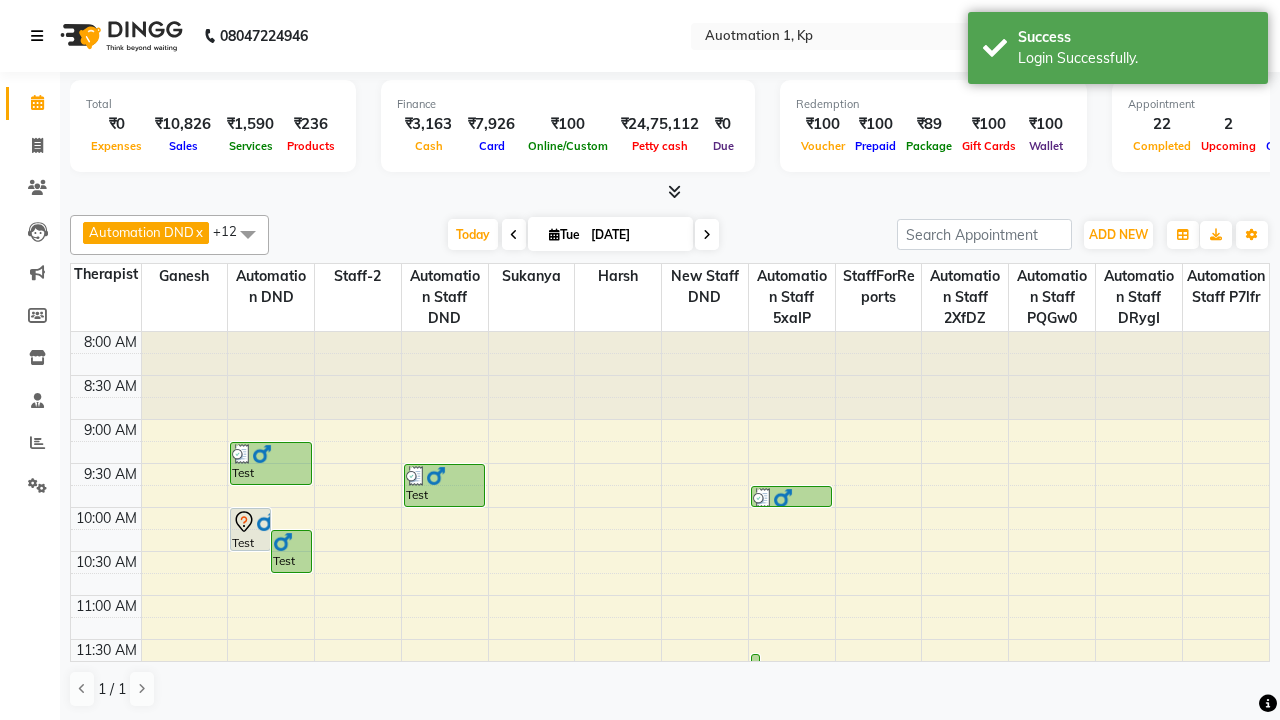 click at bounding box center [37, 36] 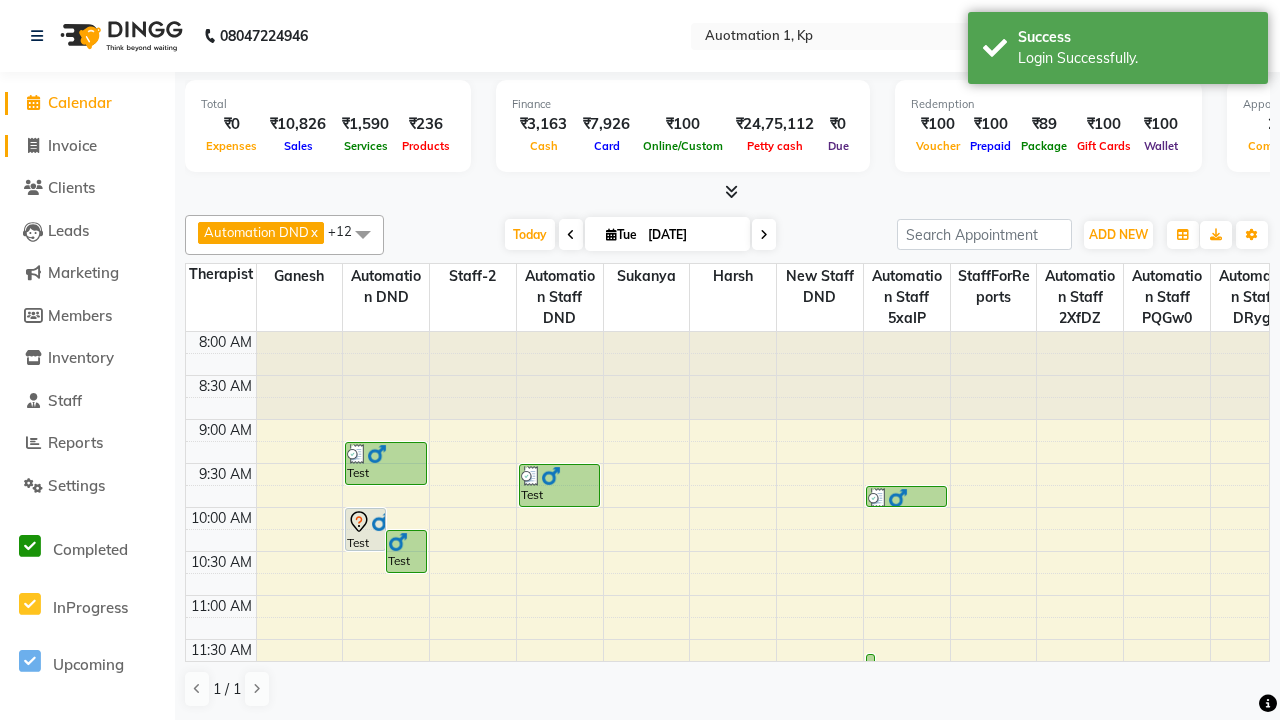 click on "Invoice" 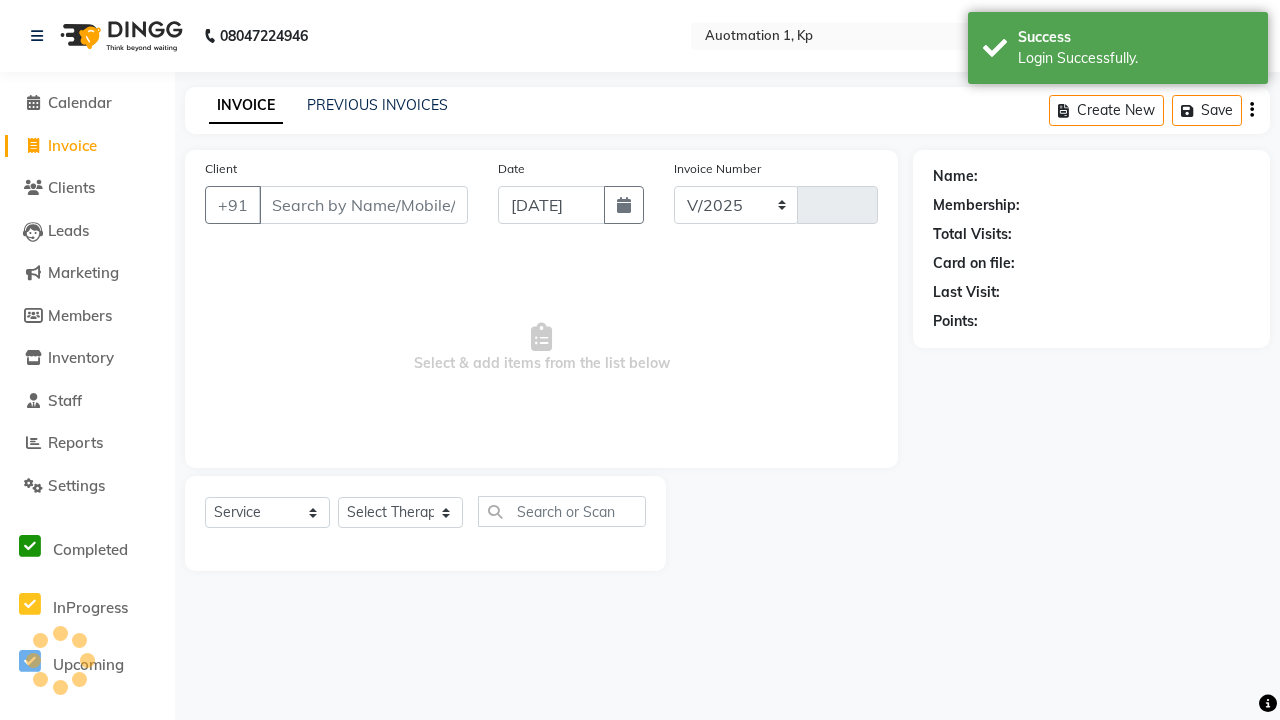 select on "150" 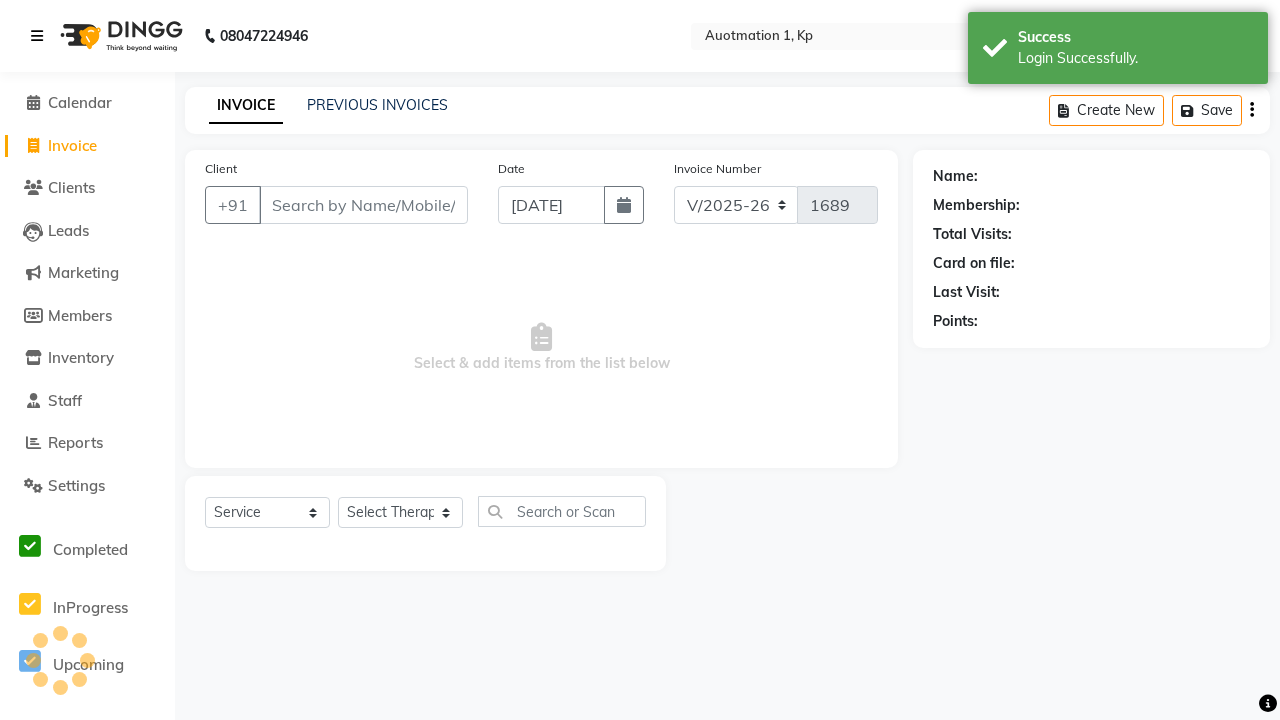click at bounding box center (37, 36) 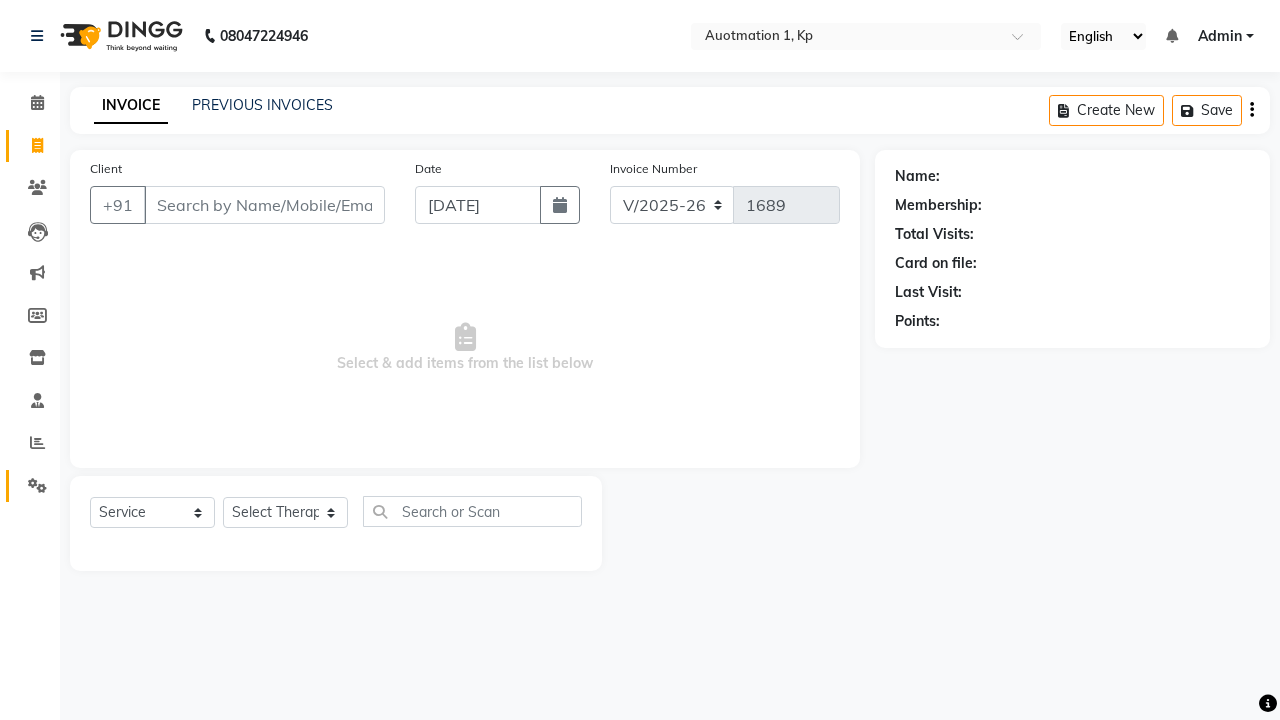 click 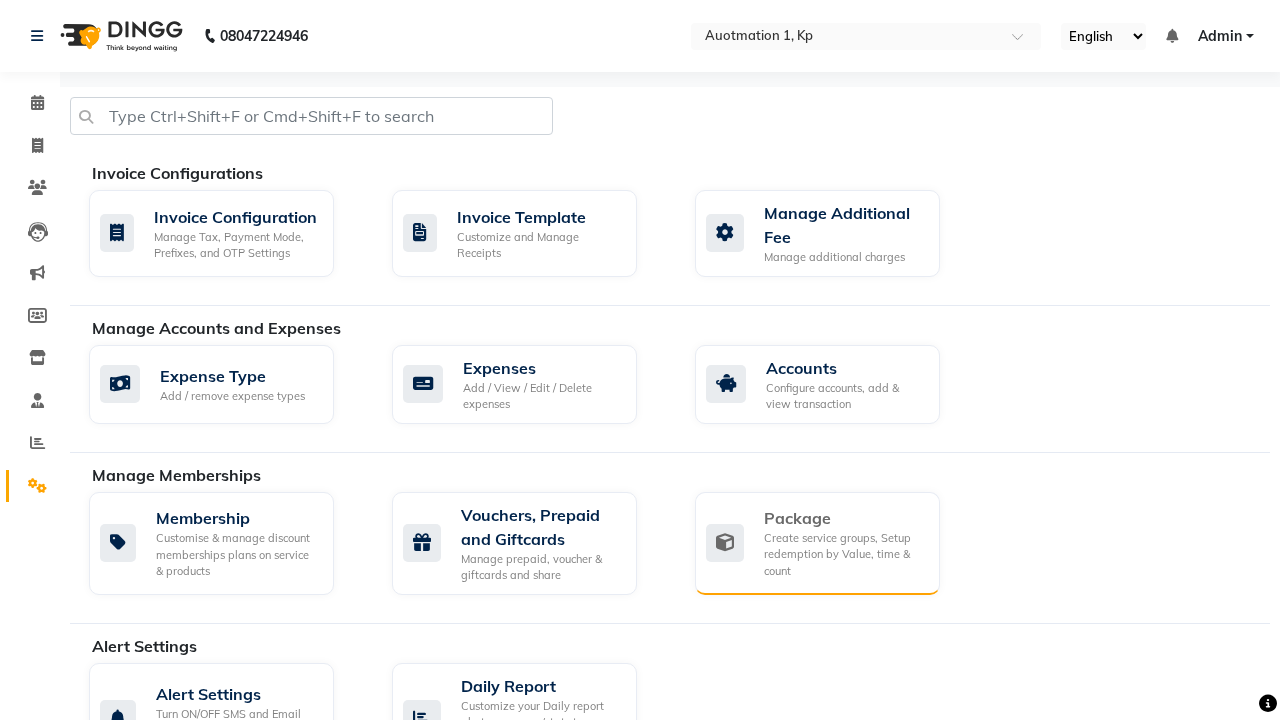 click on "Package" 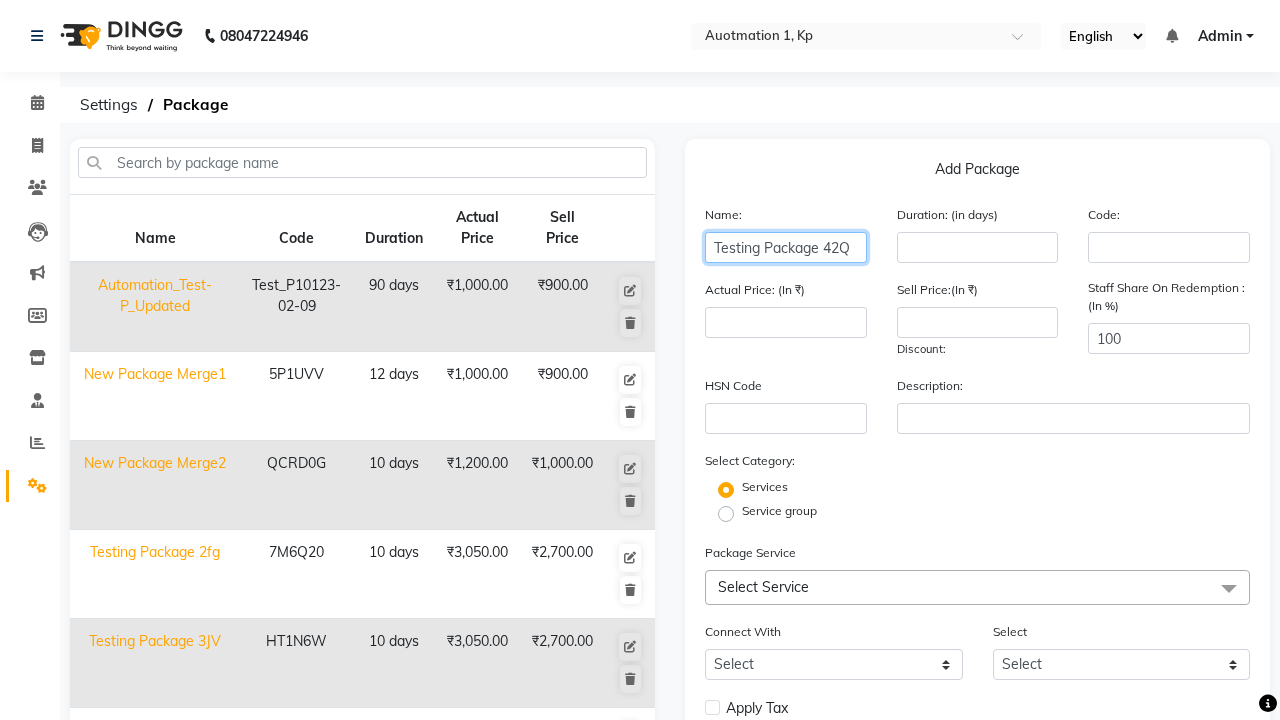 type on "Testing Package 42Q" 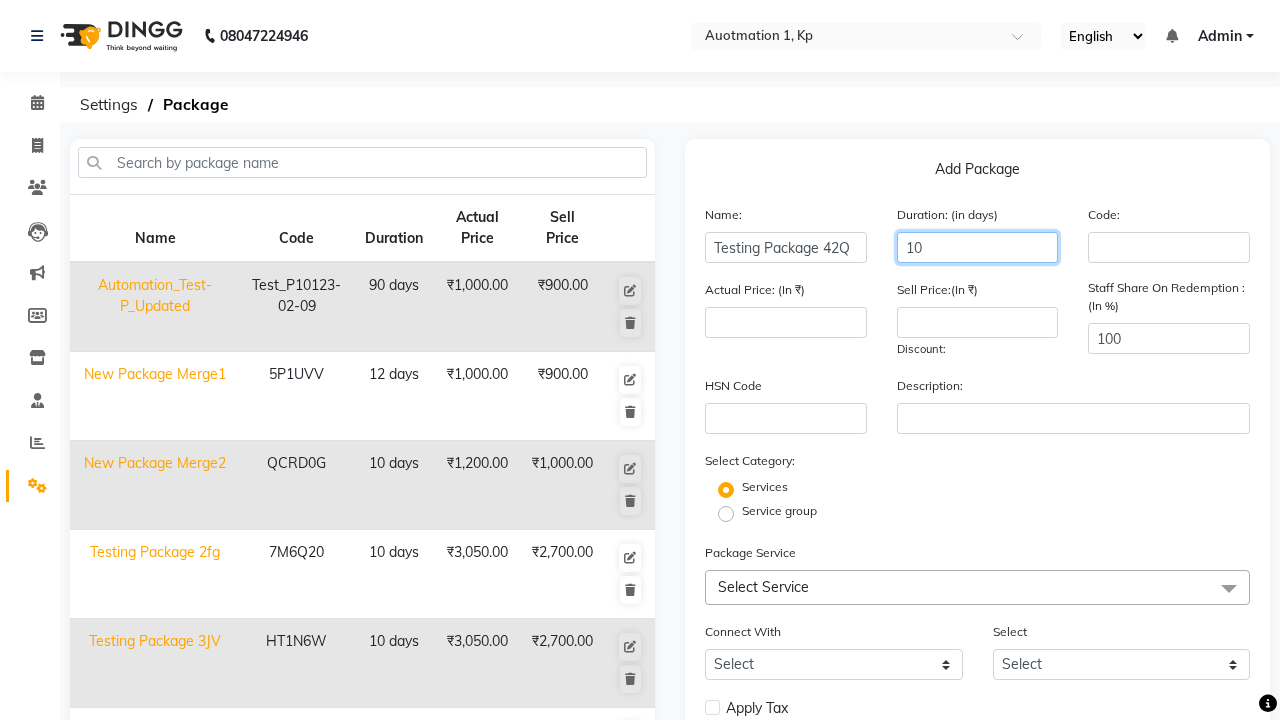 type on "10" 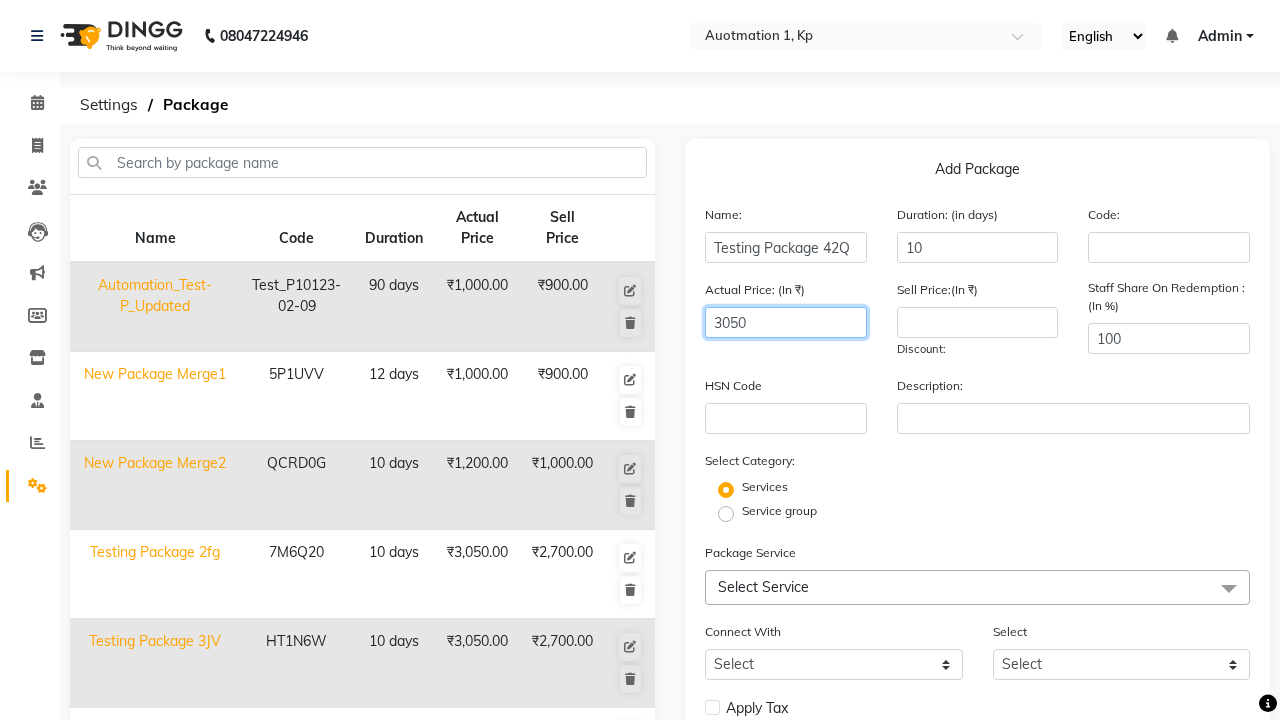 type on "3050" 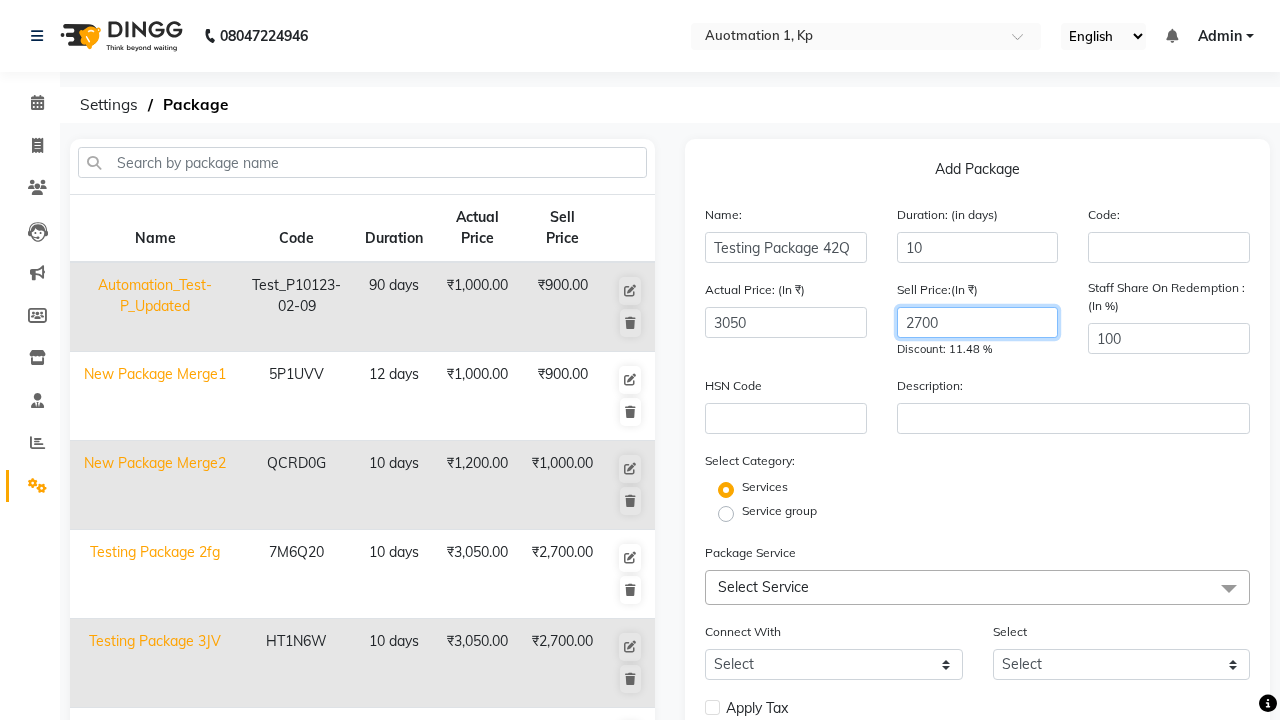 type on "2700" 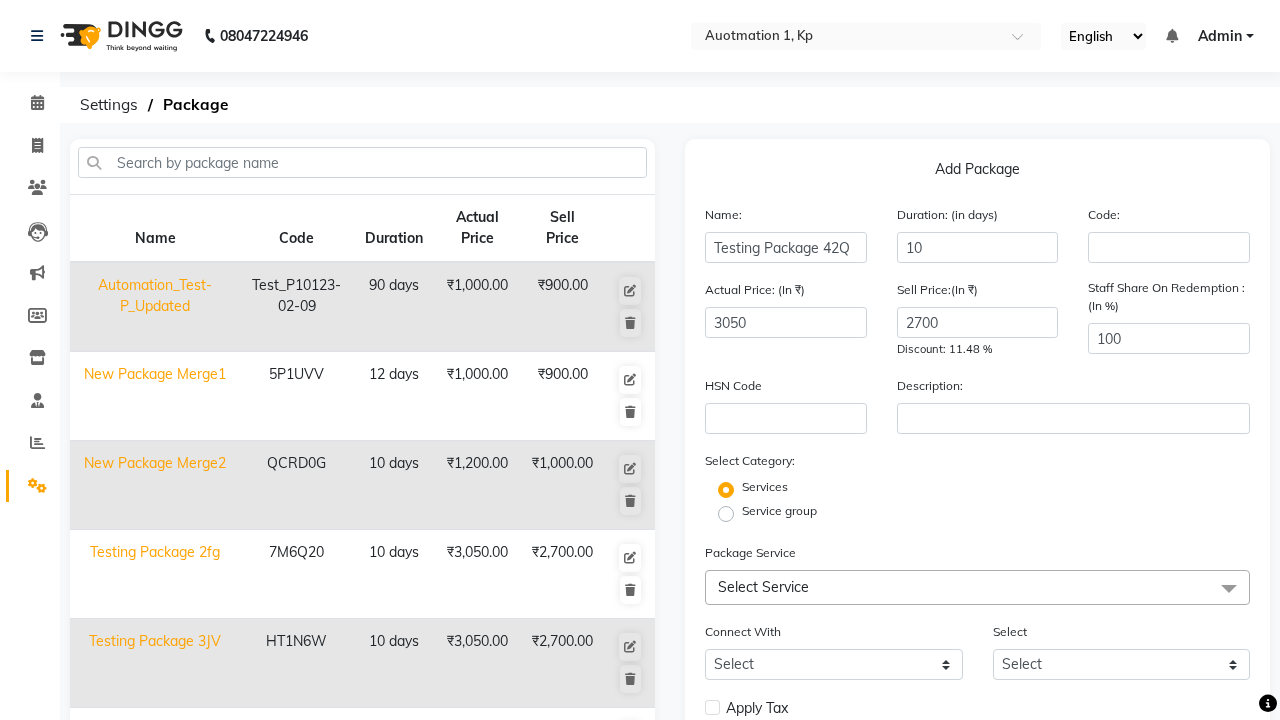 click on "Service group" 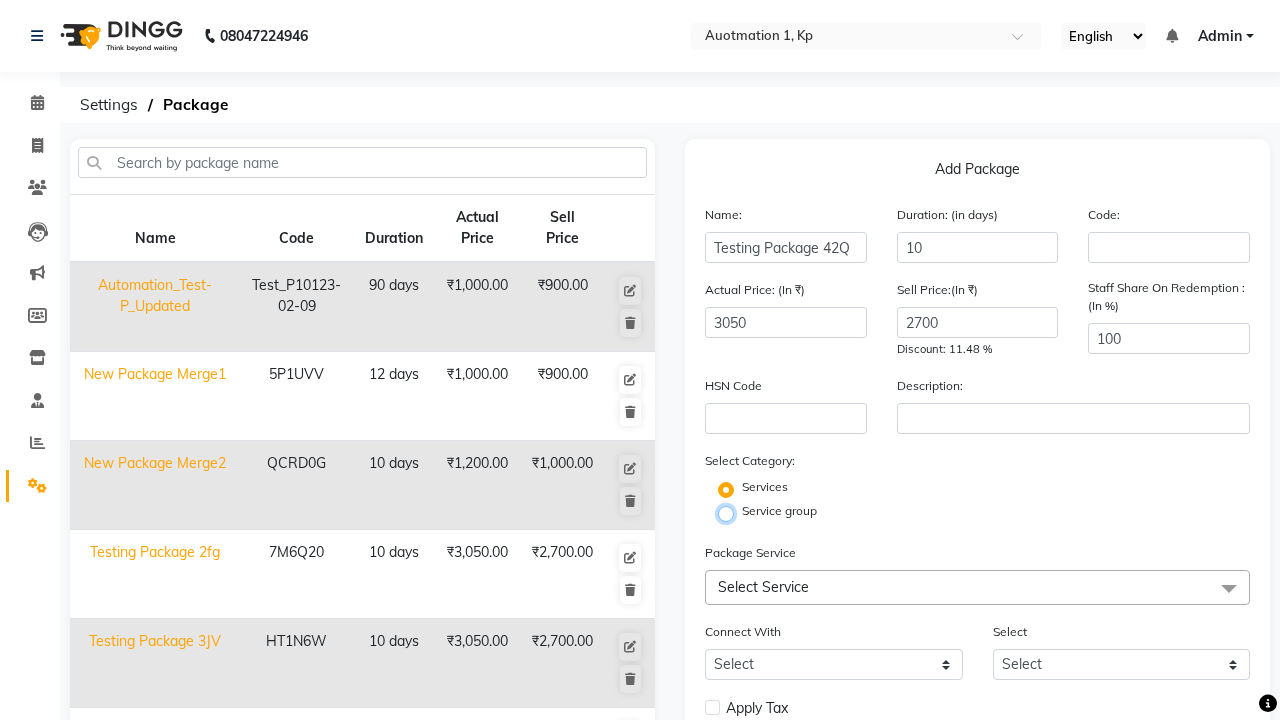 click on "Service group" at bounding box center [732, 512] 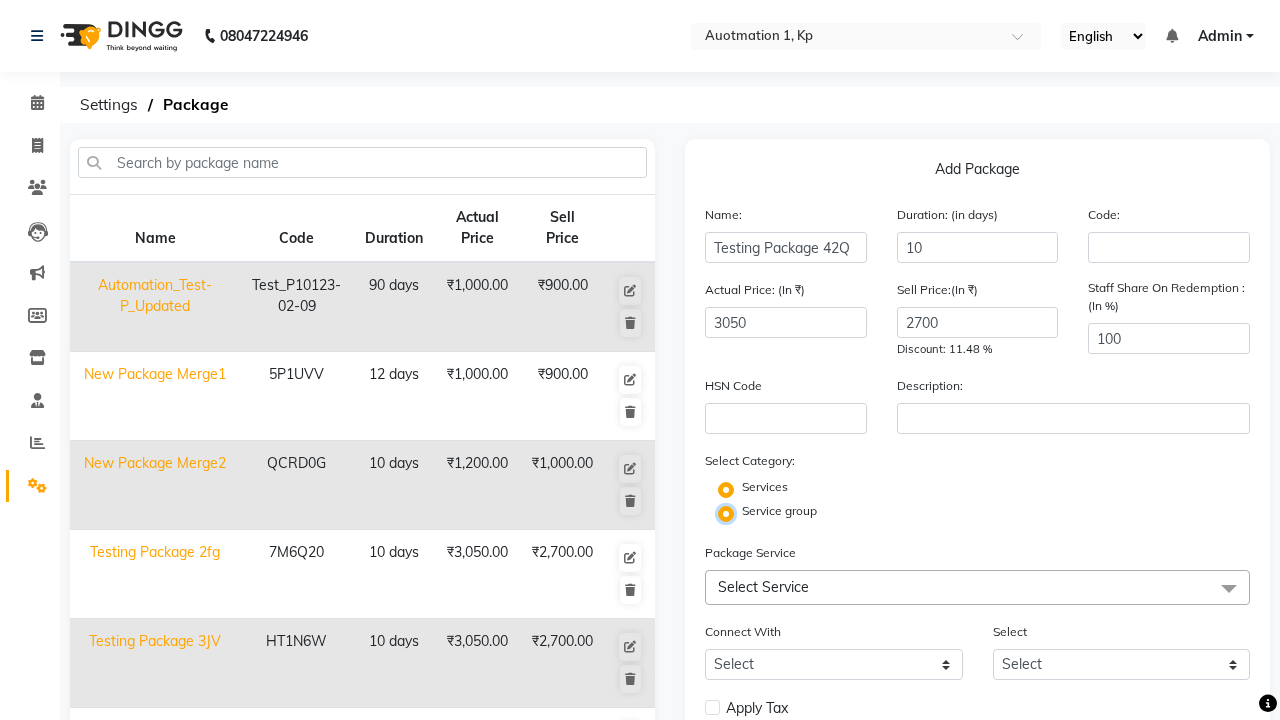 radio on "false" 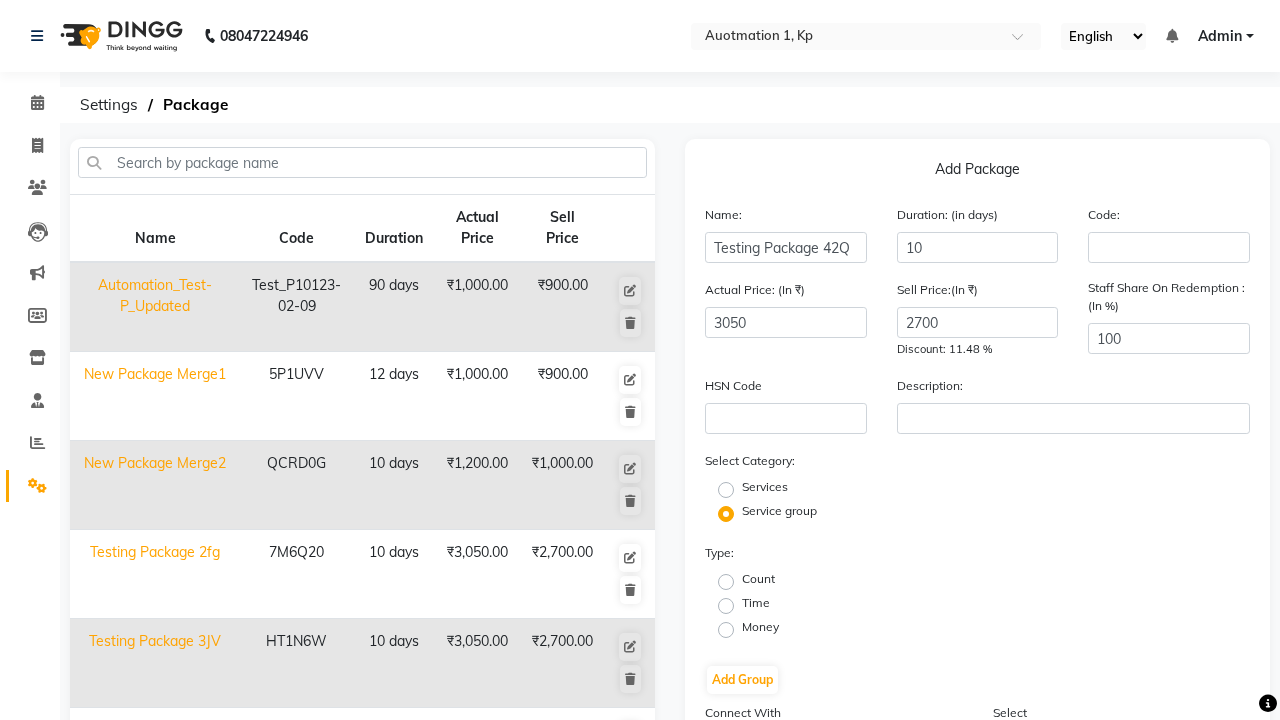 click on "Count" 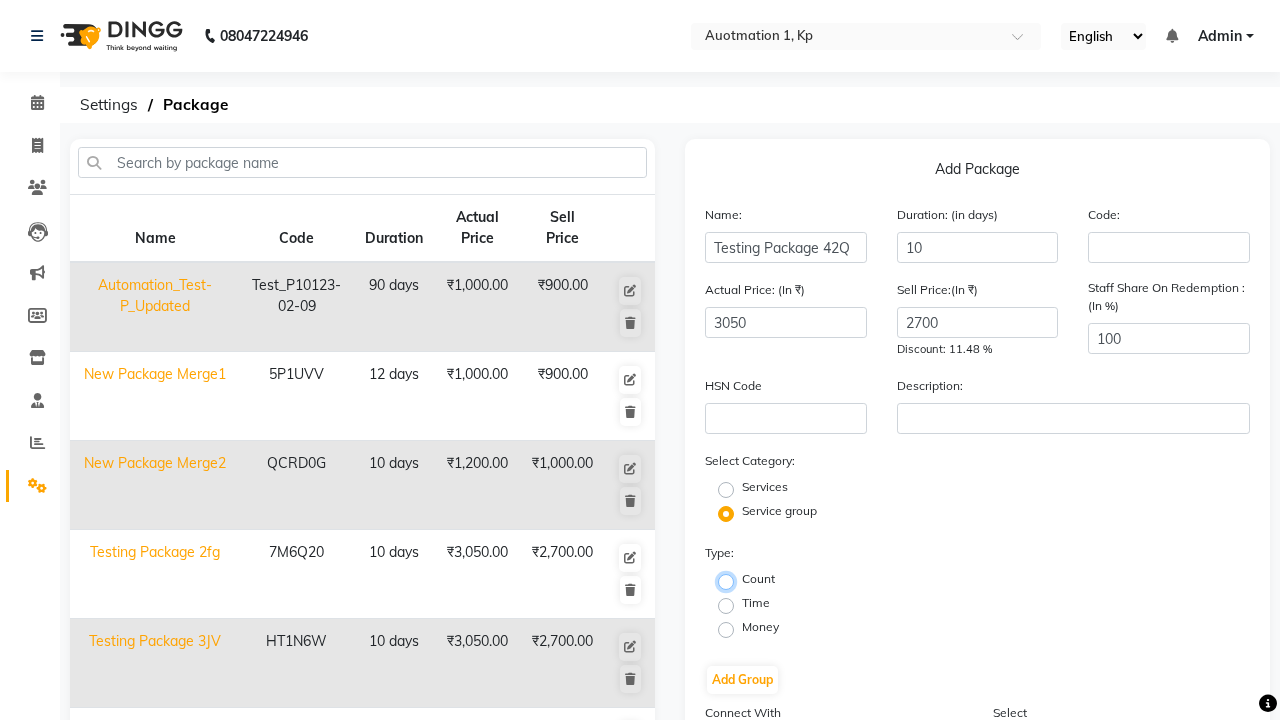 click on "Count" at bounding box center [732, 580] 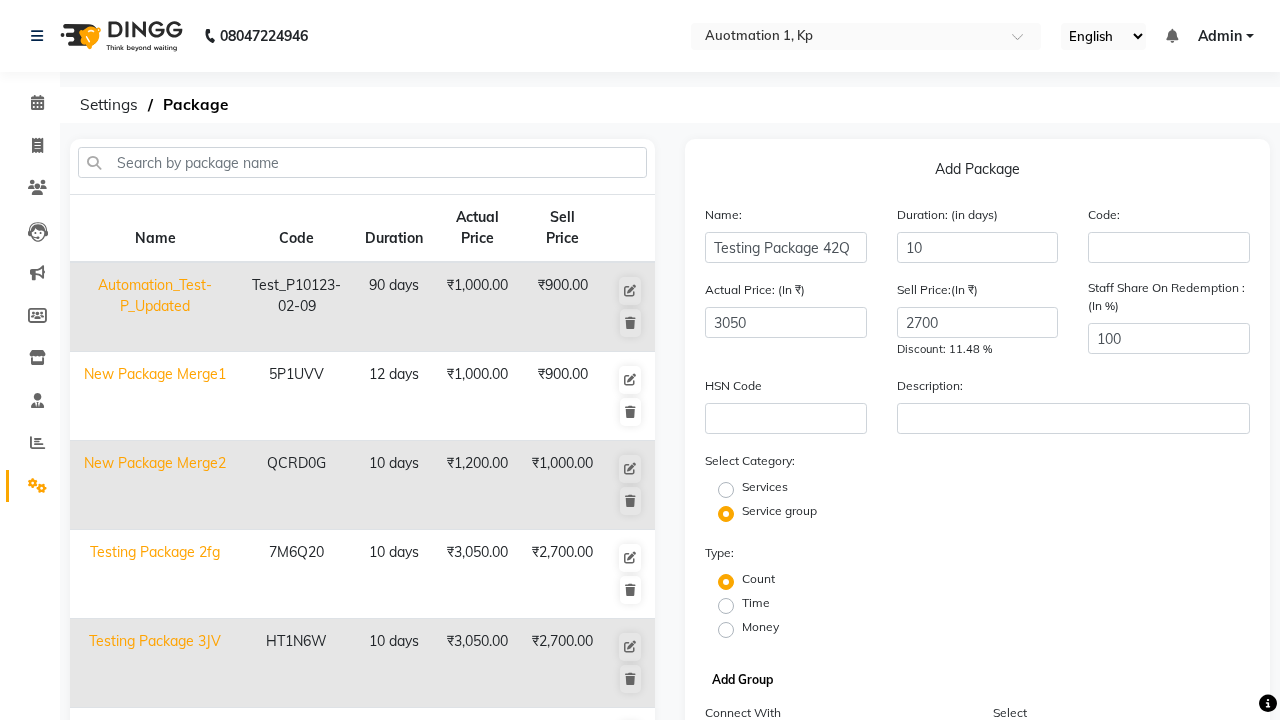 click on "Add Group" 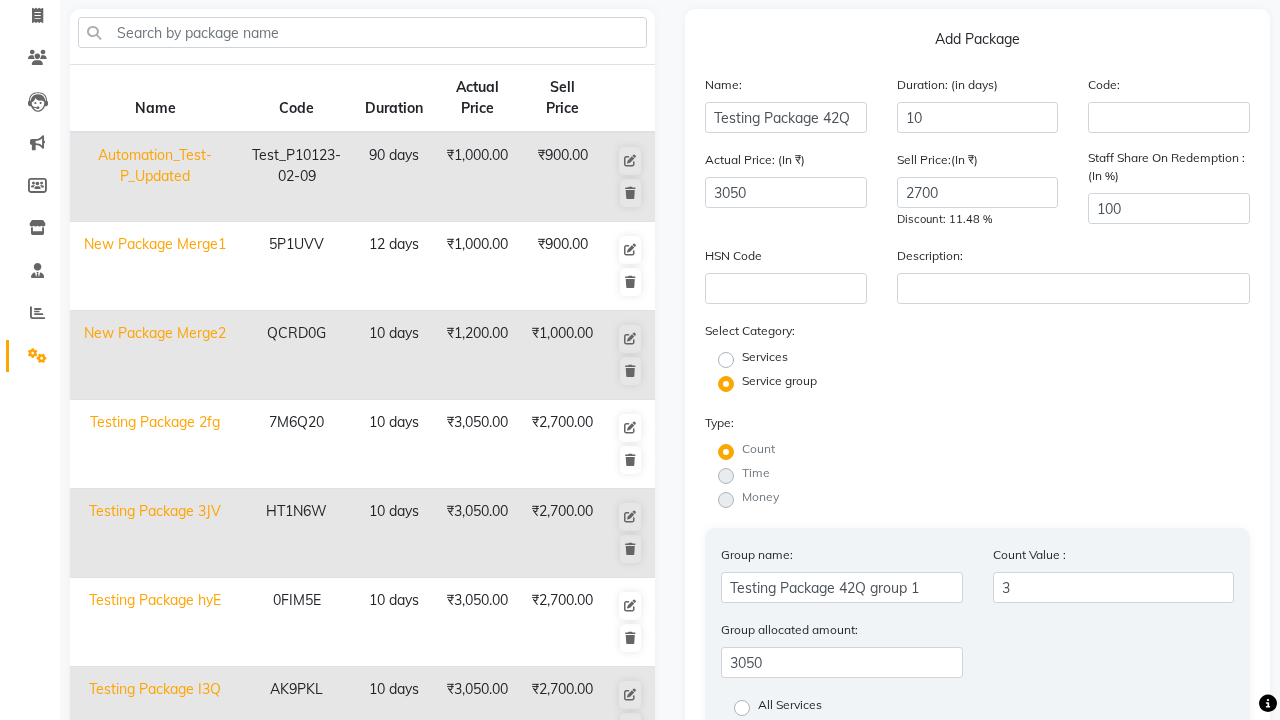 type on "3" 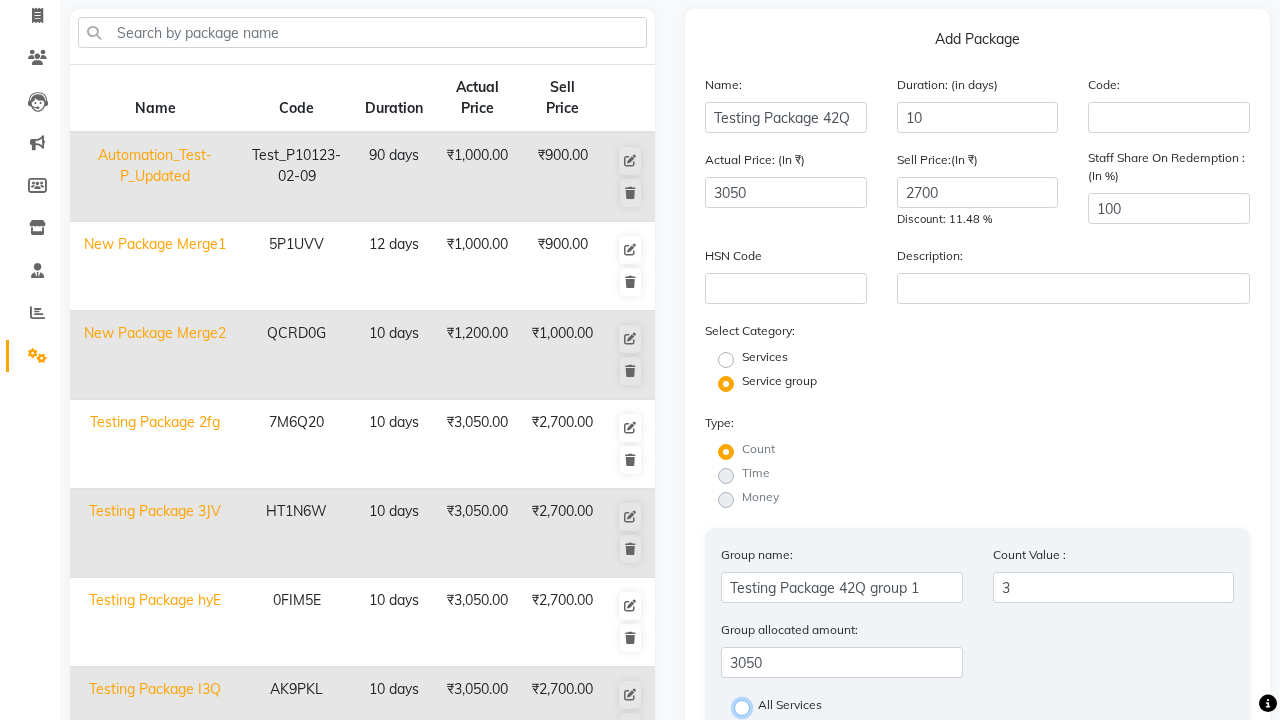 click on "All Services" at bounding box center (748, 706) 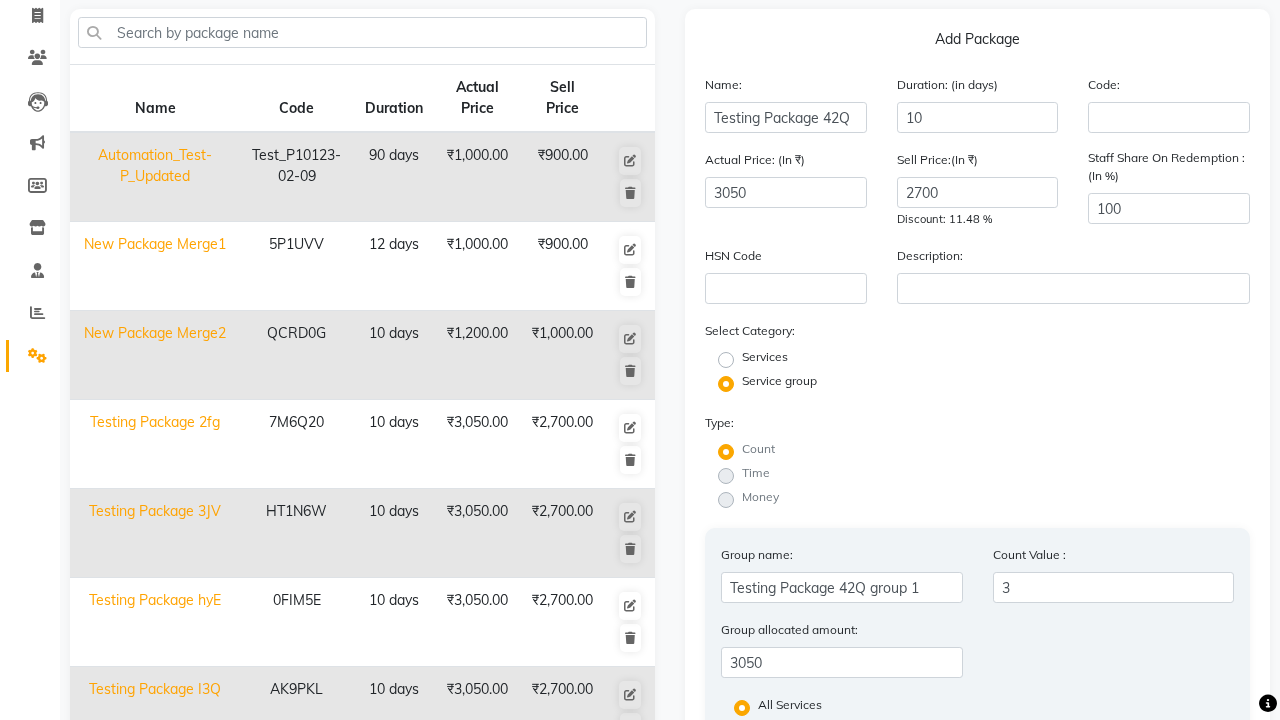 click on "Save Group" 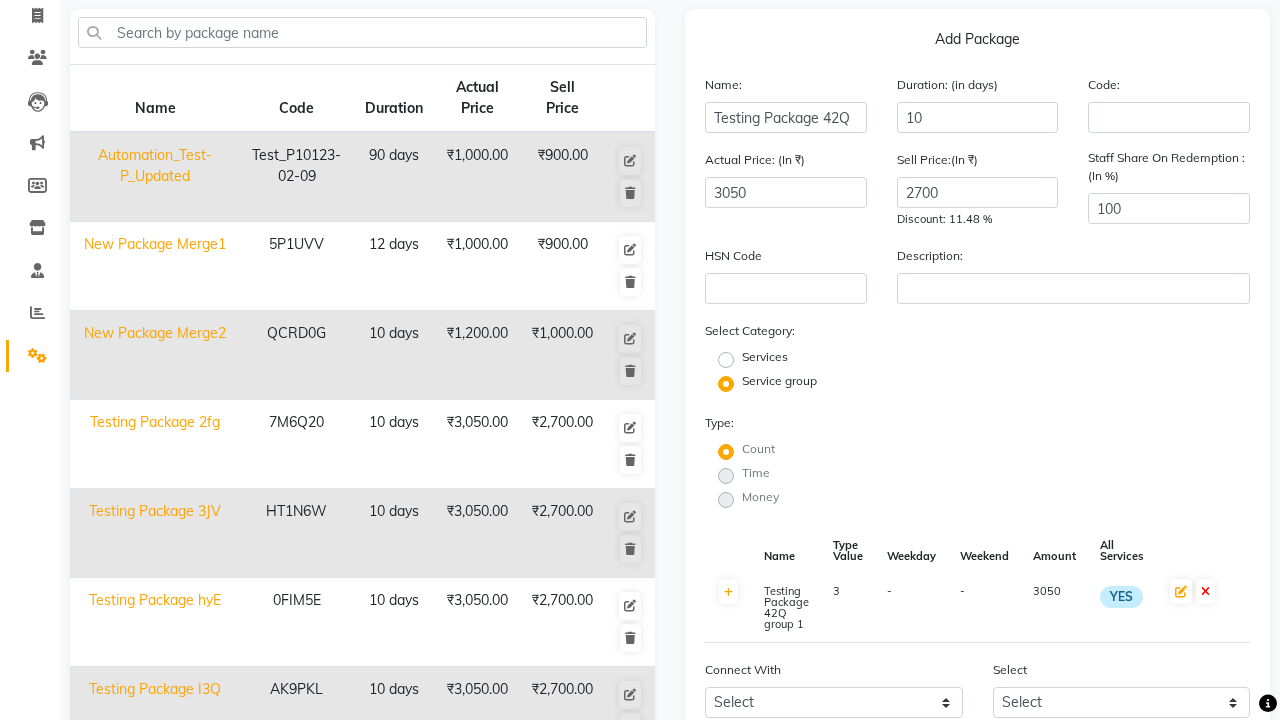 scroll, scrollTop: 527, scrollLeft: 0, axis: vertical 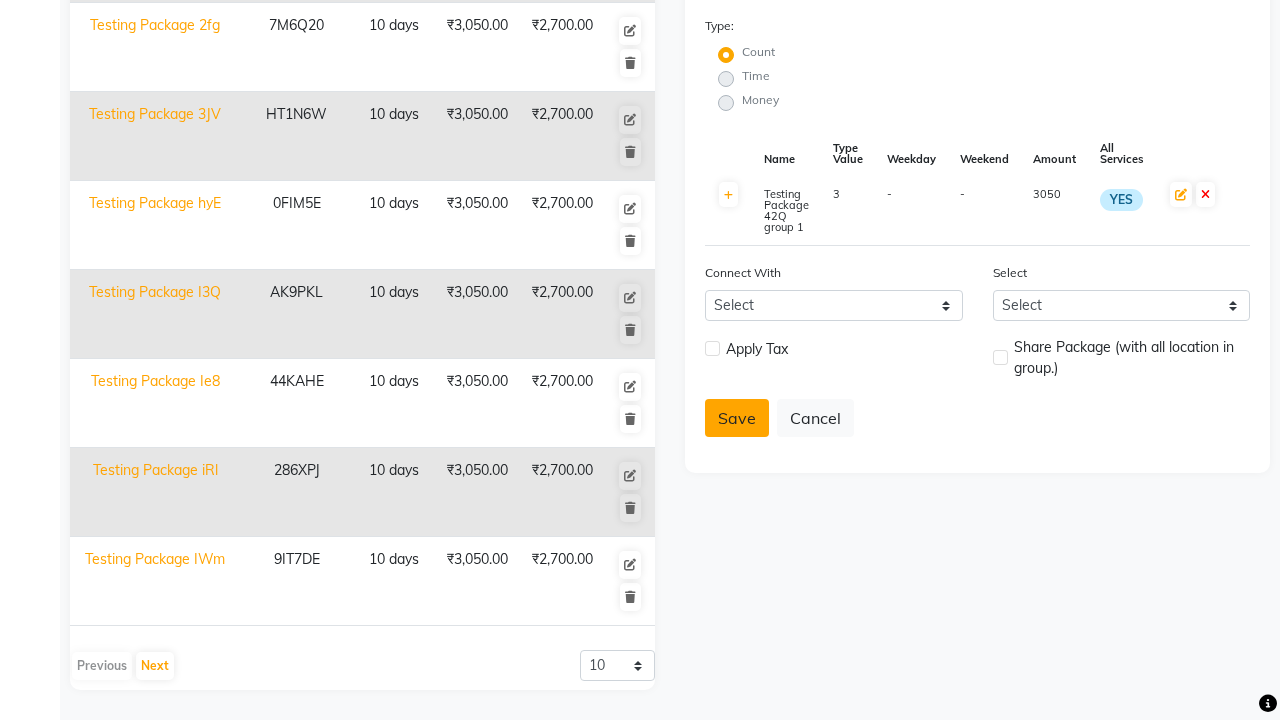 click on "Save" 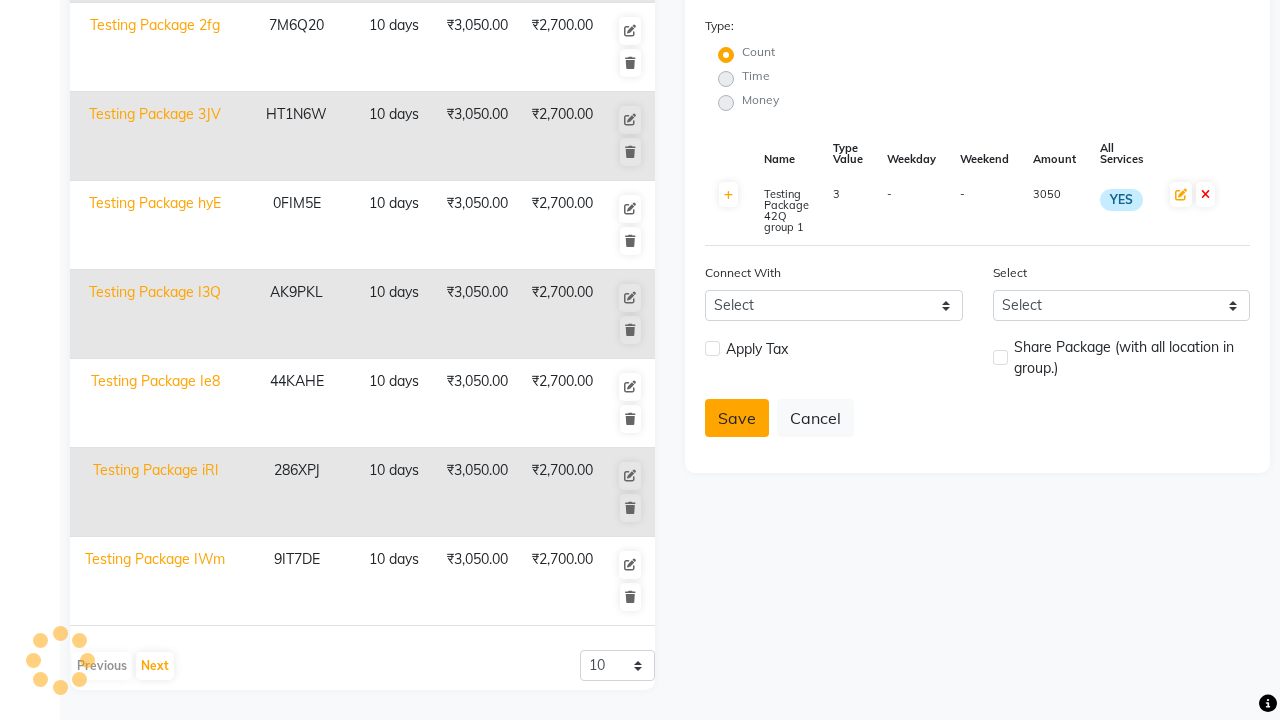 type 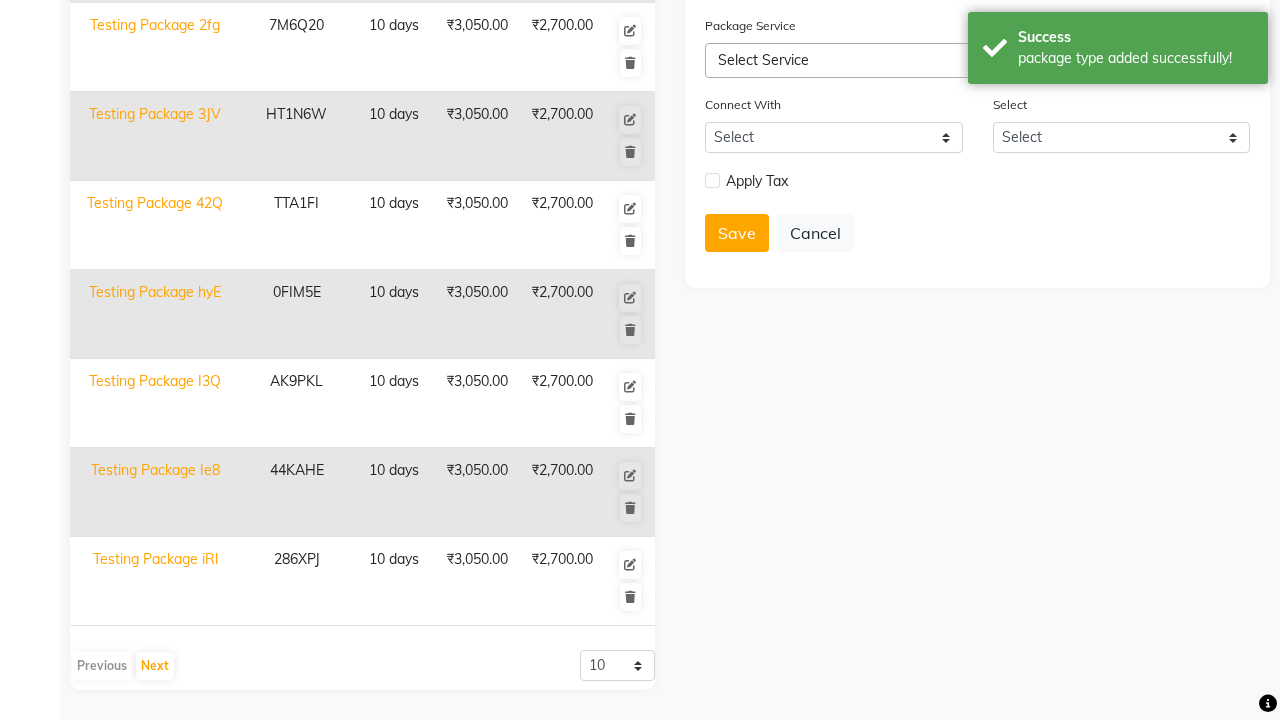 click on "package type added successfully!" at bounding box center (1135, 58) 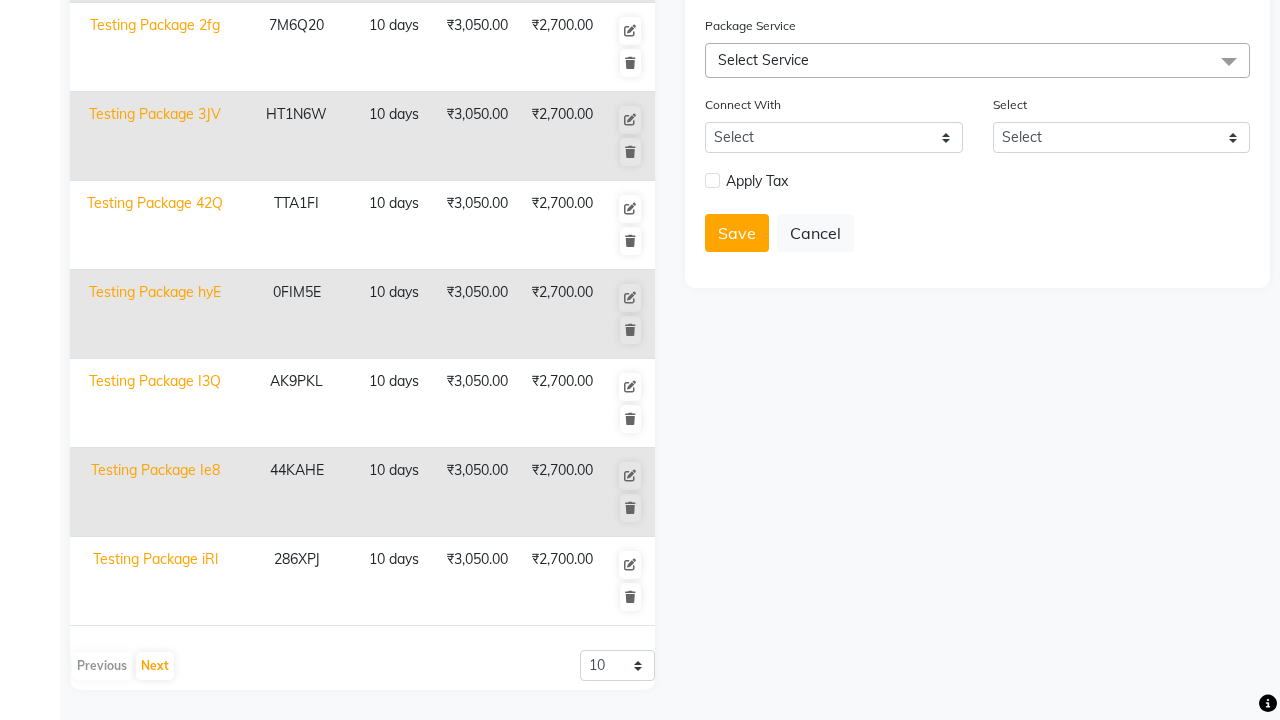 click at bounding box center [37, -491] 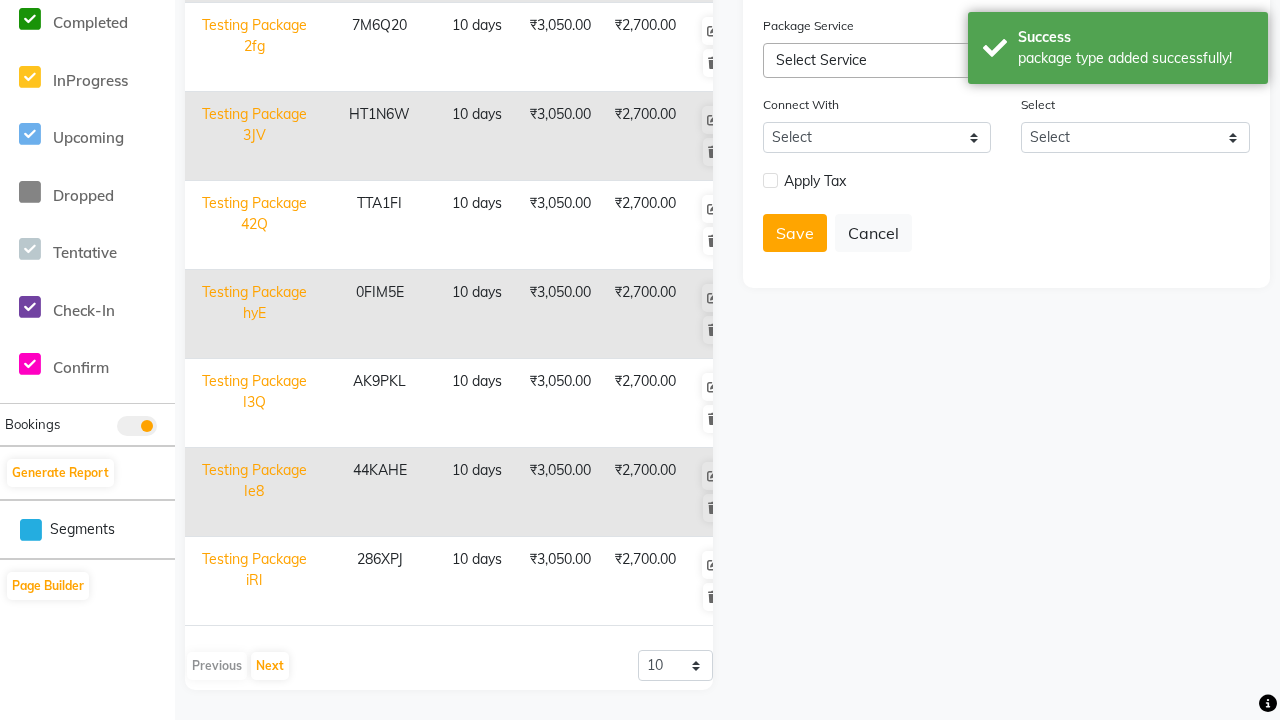 scroll, scrollTop: 0, scrollLeft: 0, axis: both 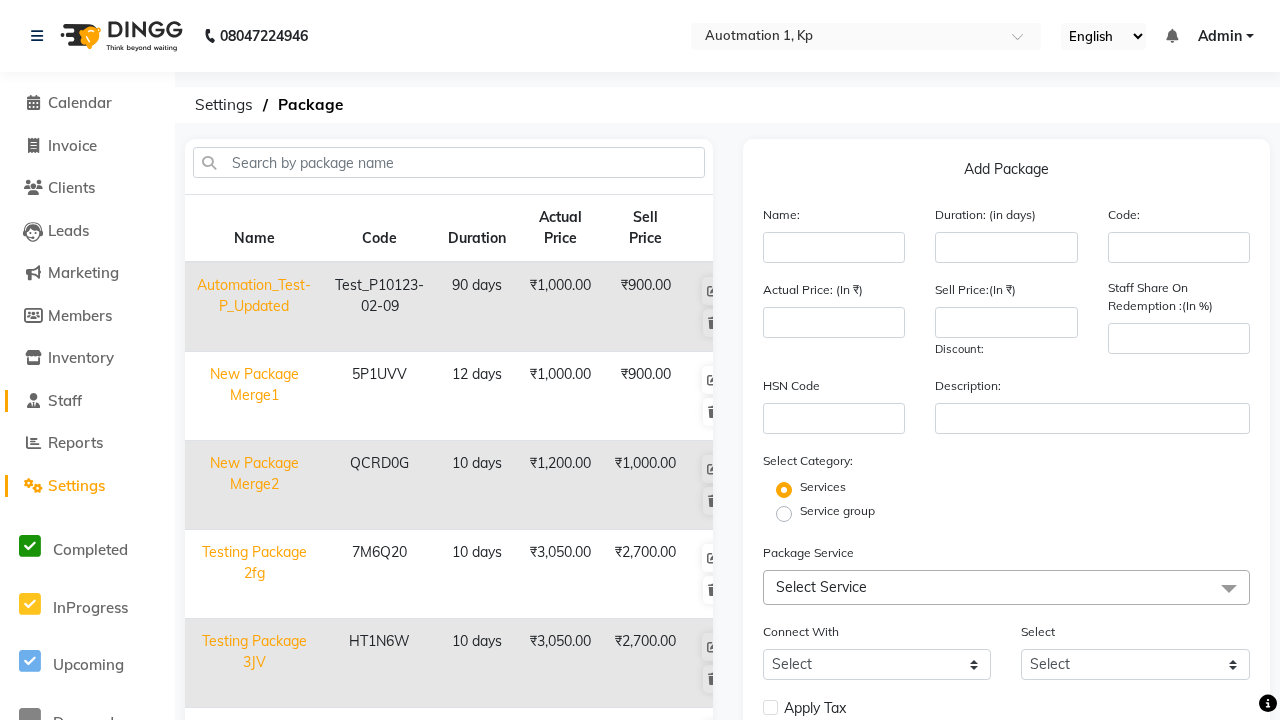 click on "Staff" 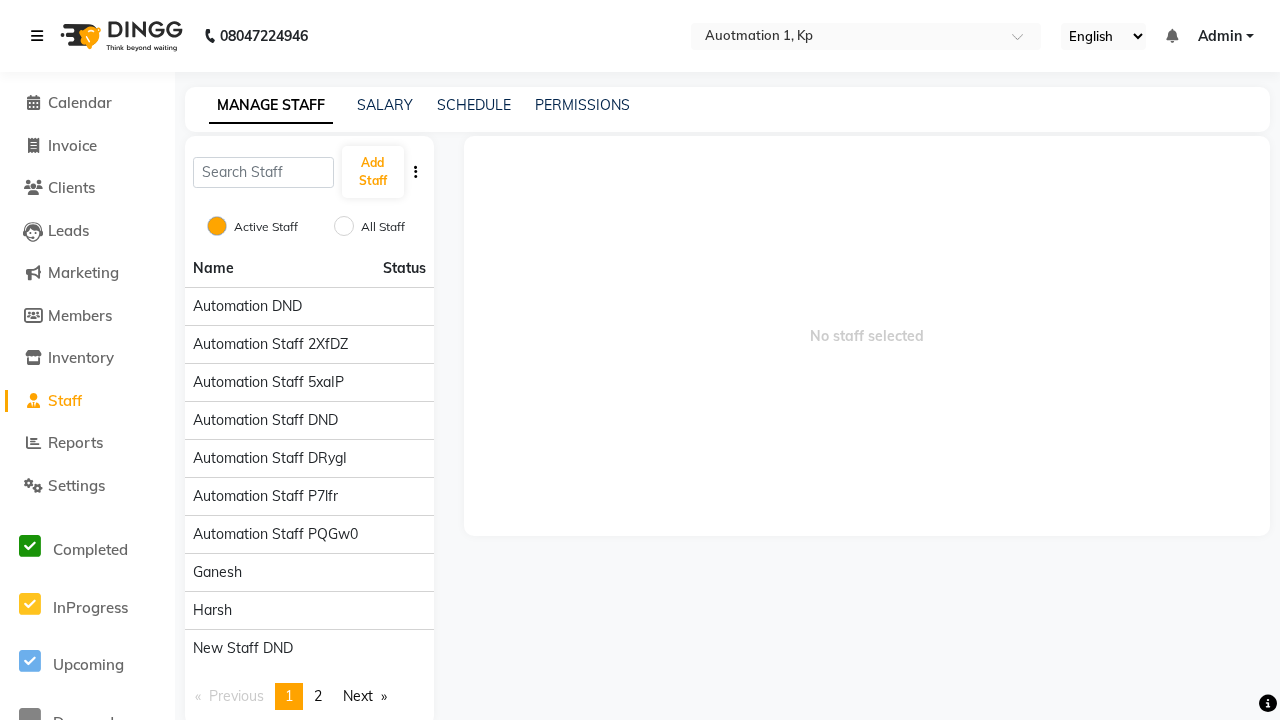 click at bounding box center [37, 36] 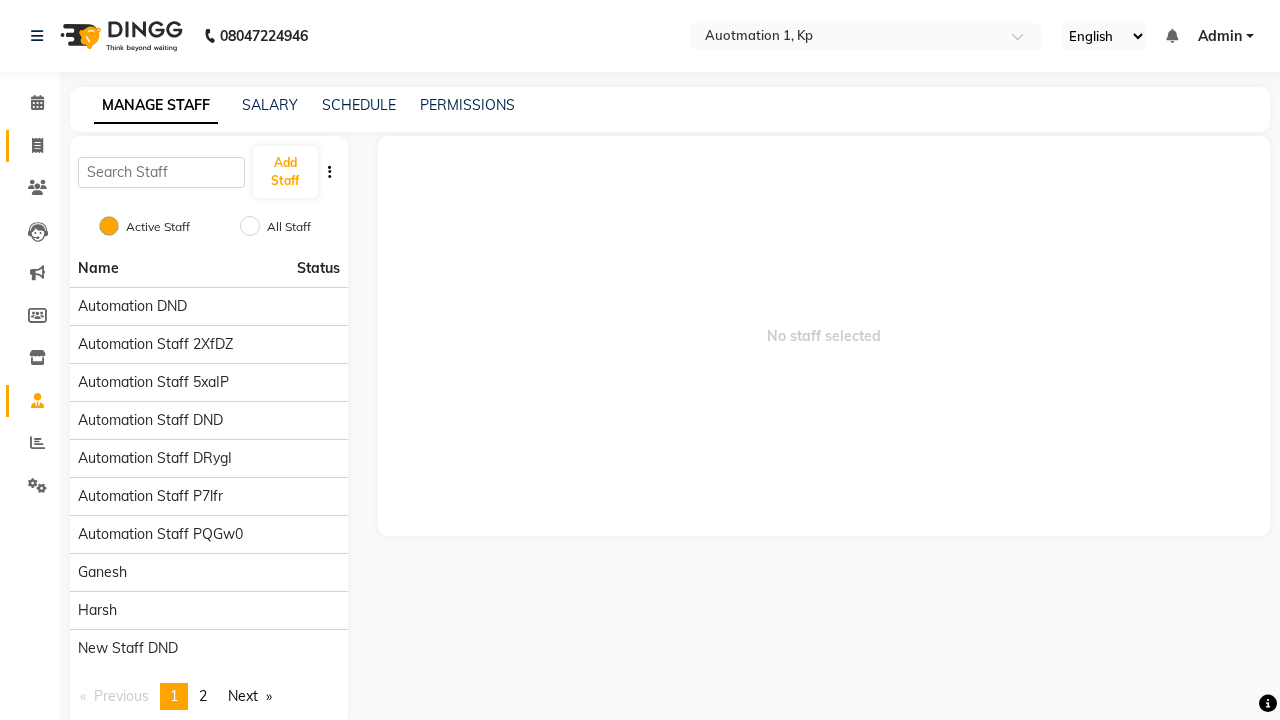 click 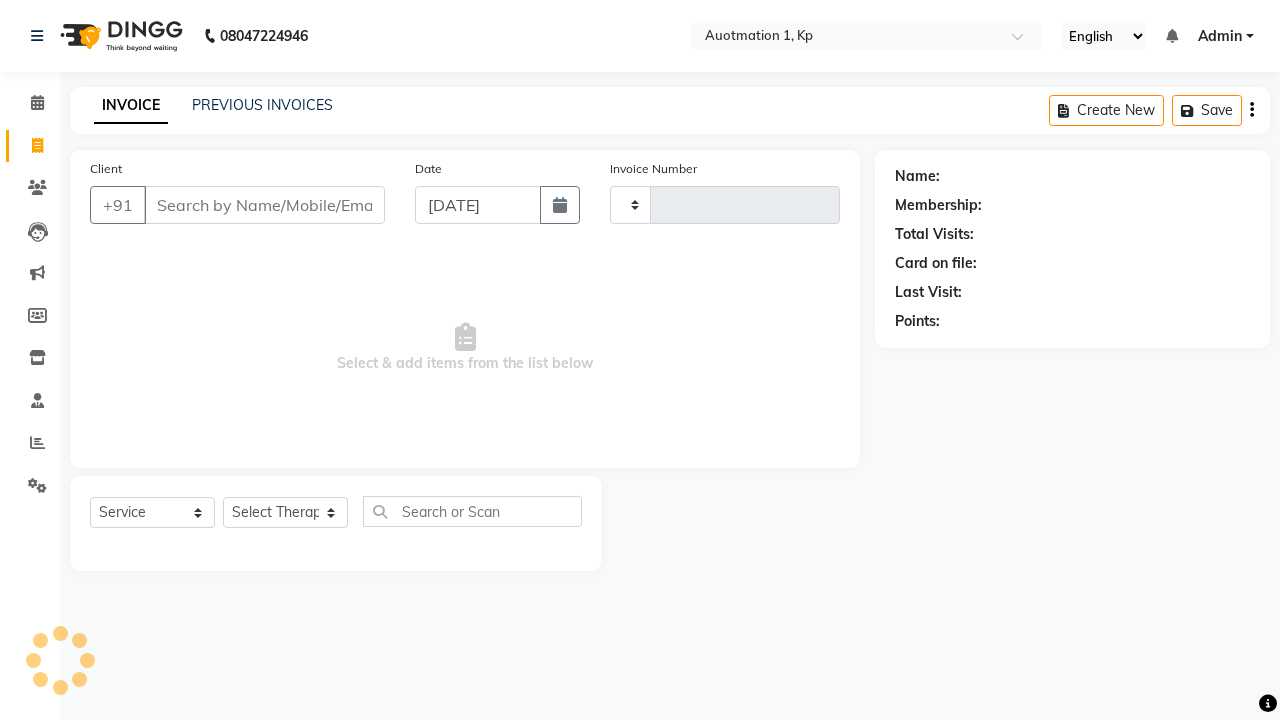 type on "1689" 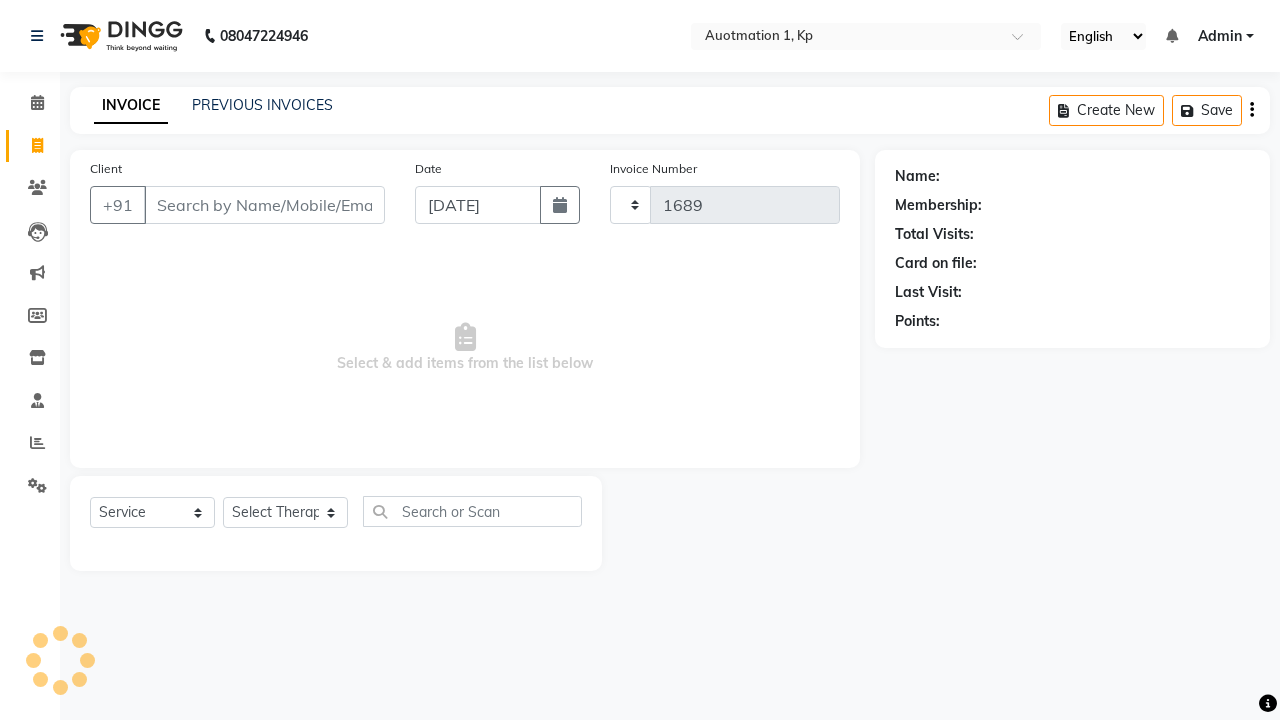 select on "150" 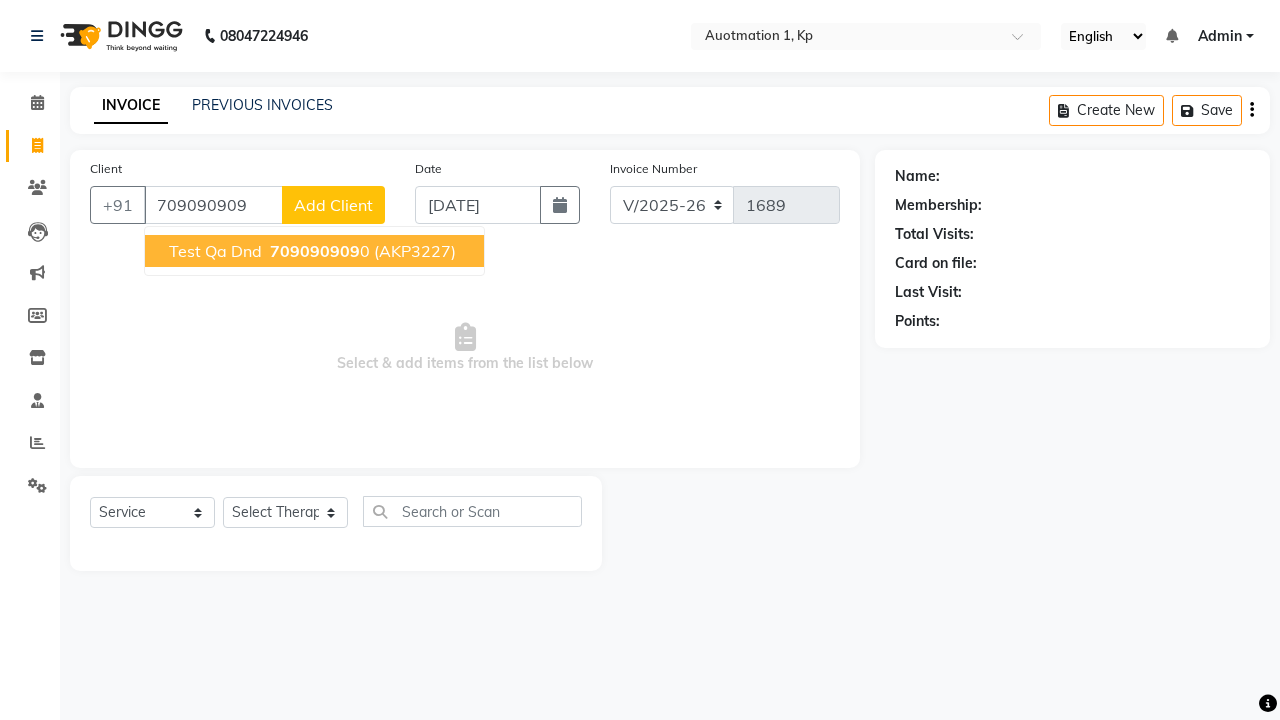 click on "709090909" at bounding box center [315, 251] 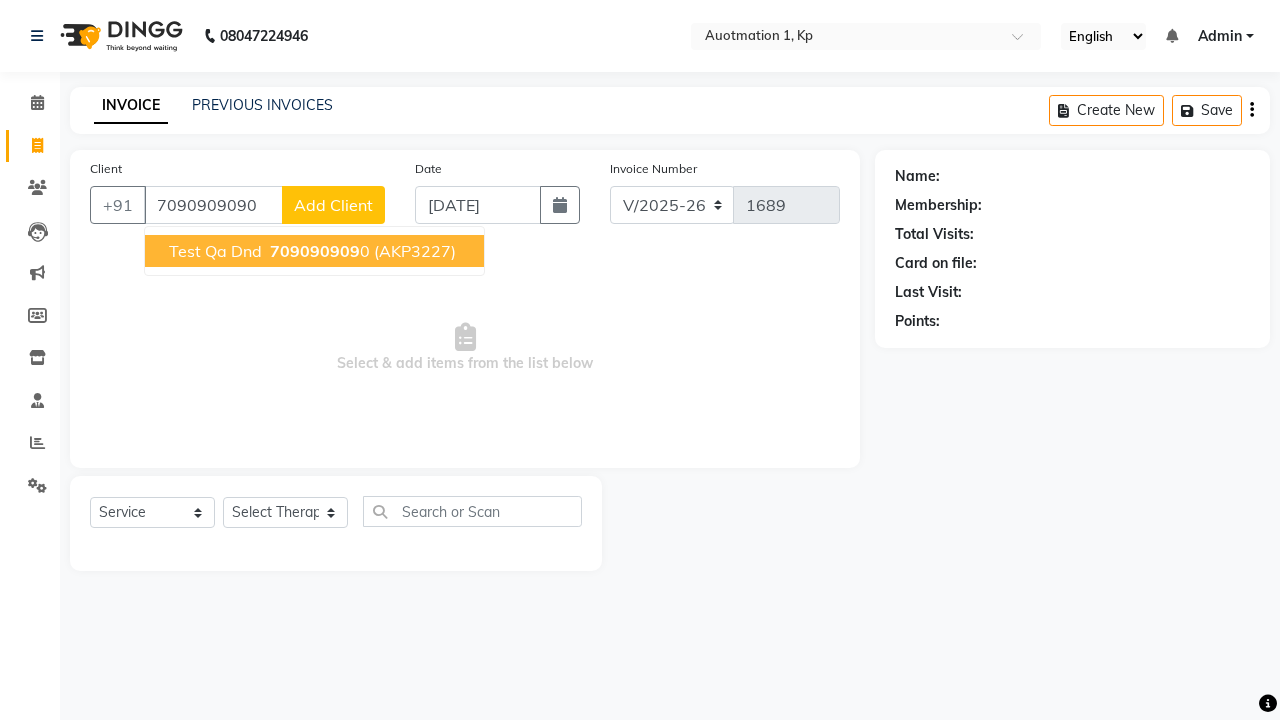 type on "7090909090" 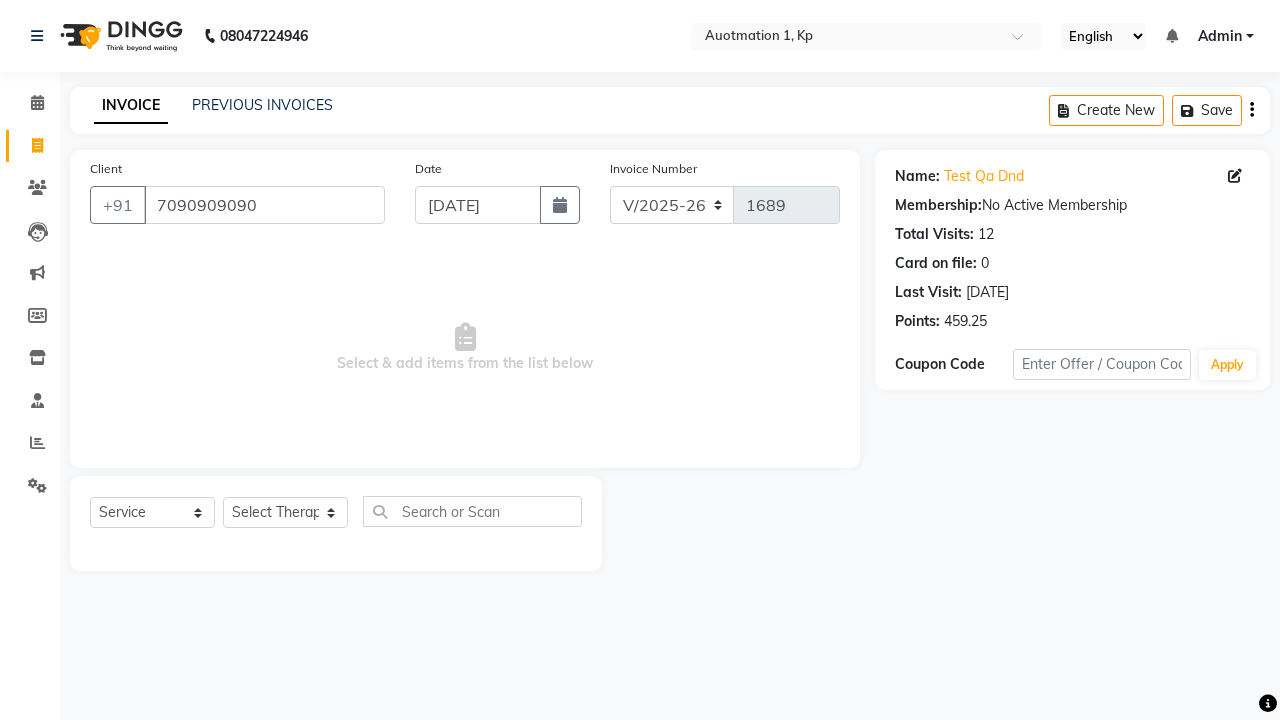 select on "package" 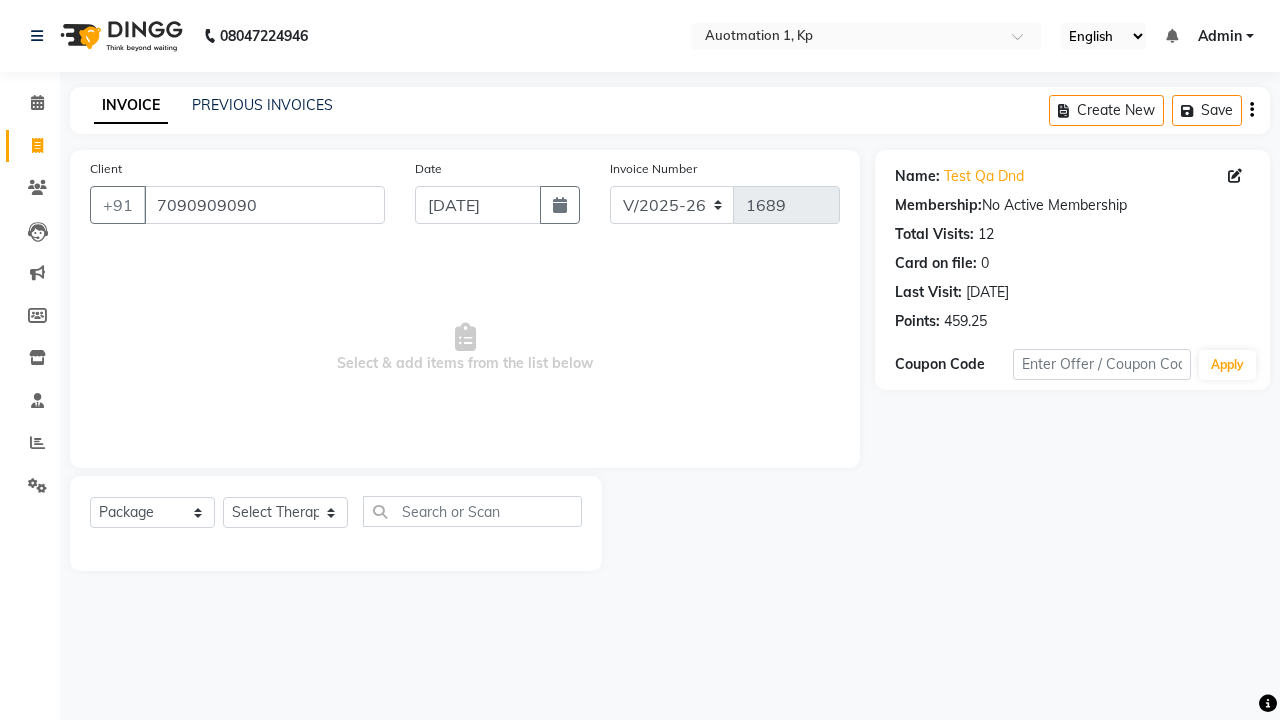 select on "5105" 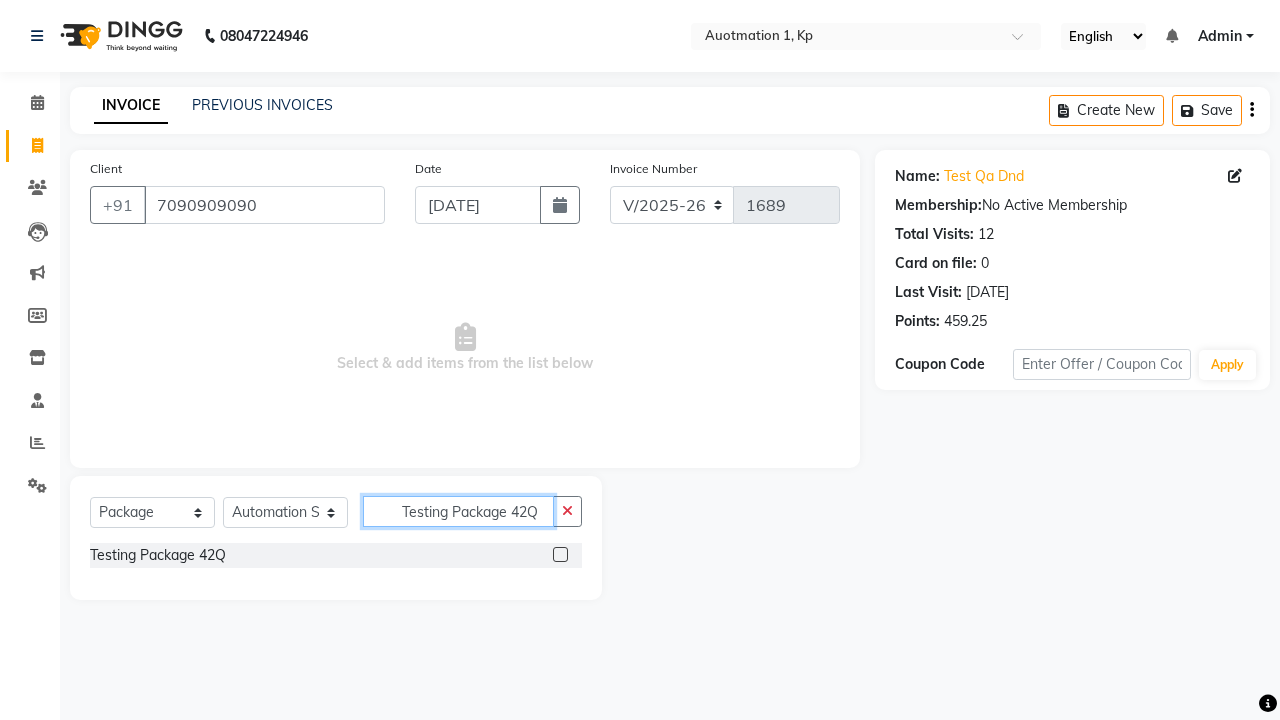 type on "Testing Package 42Q" 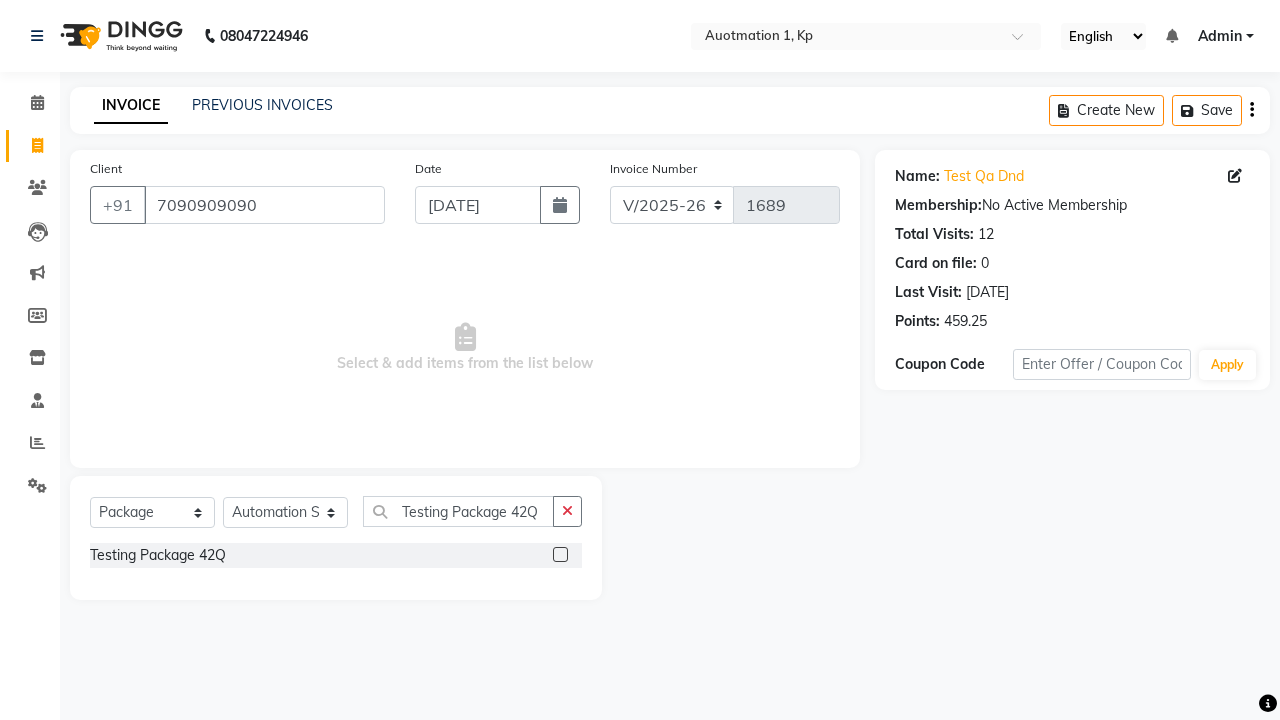 click 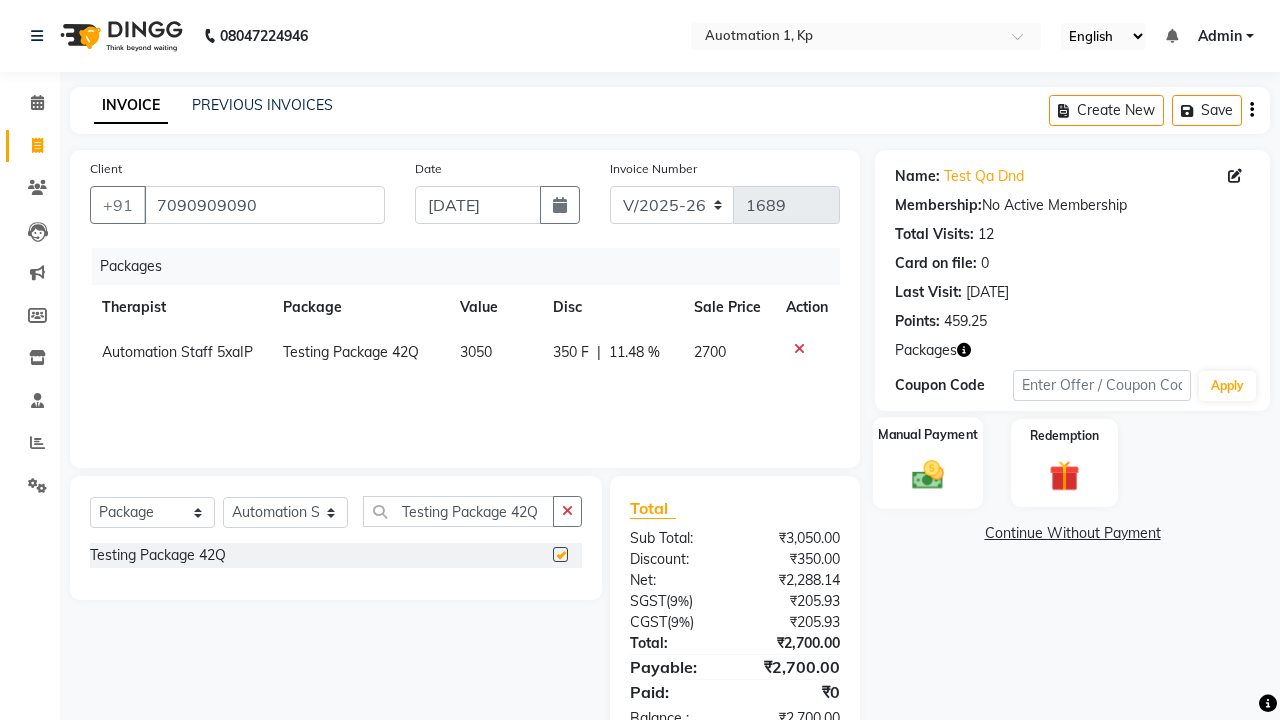 click 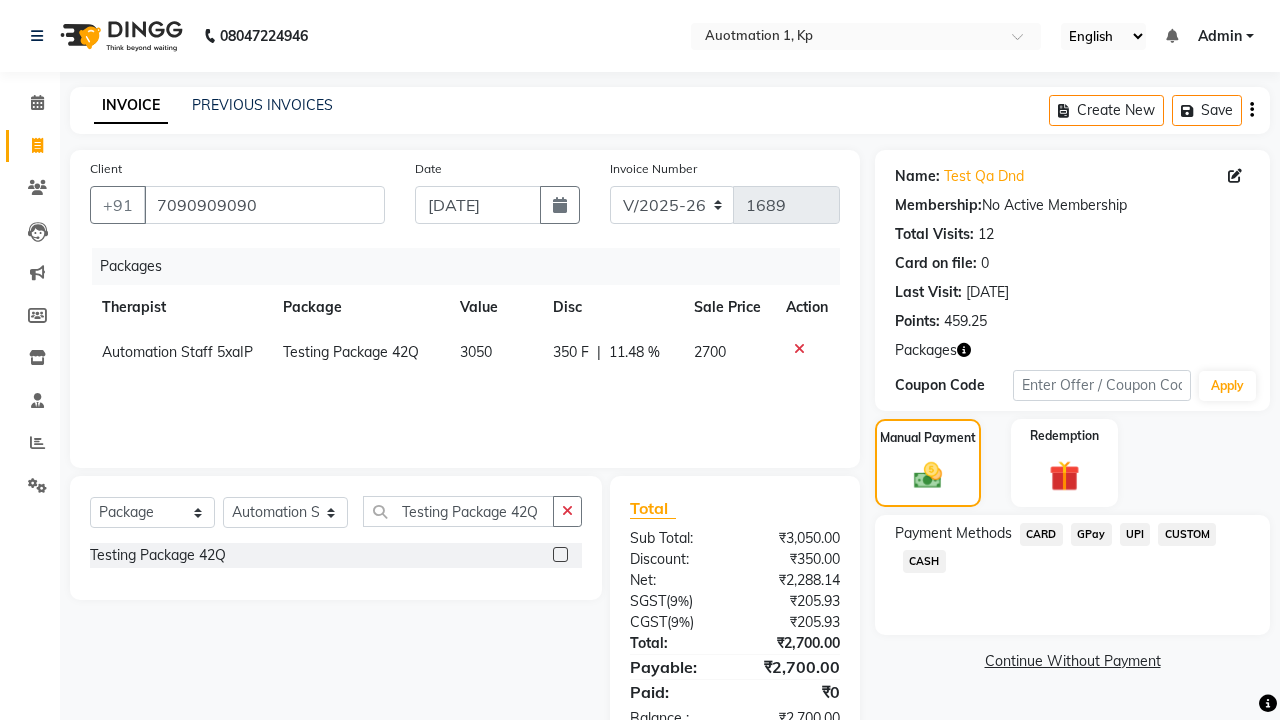 click on "CARD" 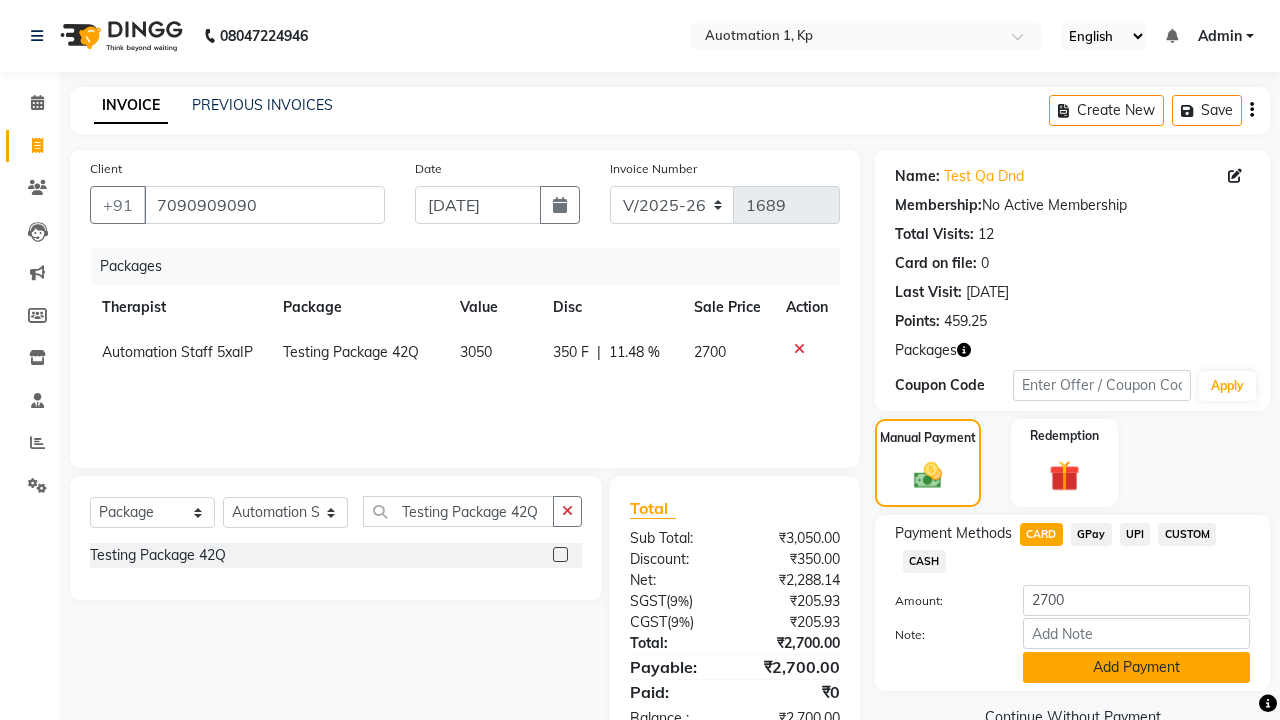 click on "Add Payment" 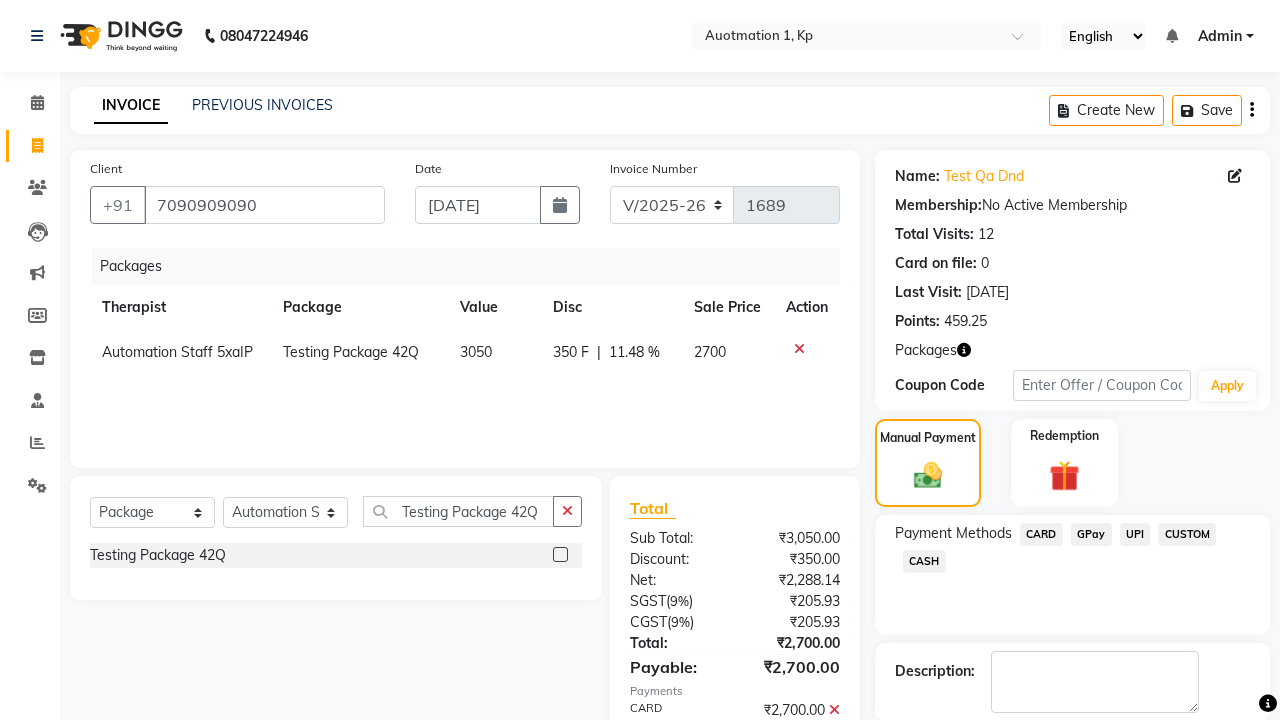 click 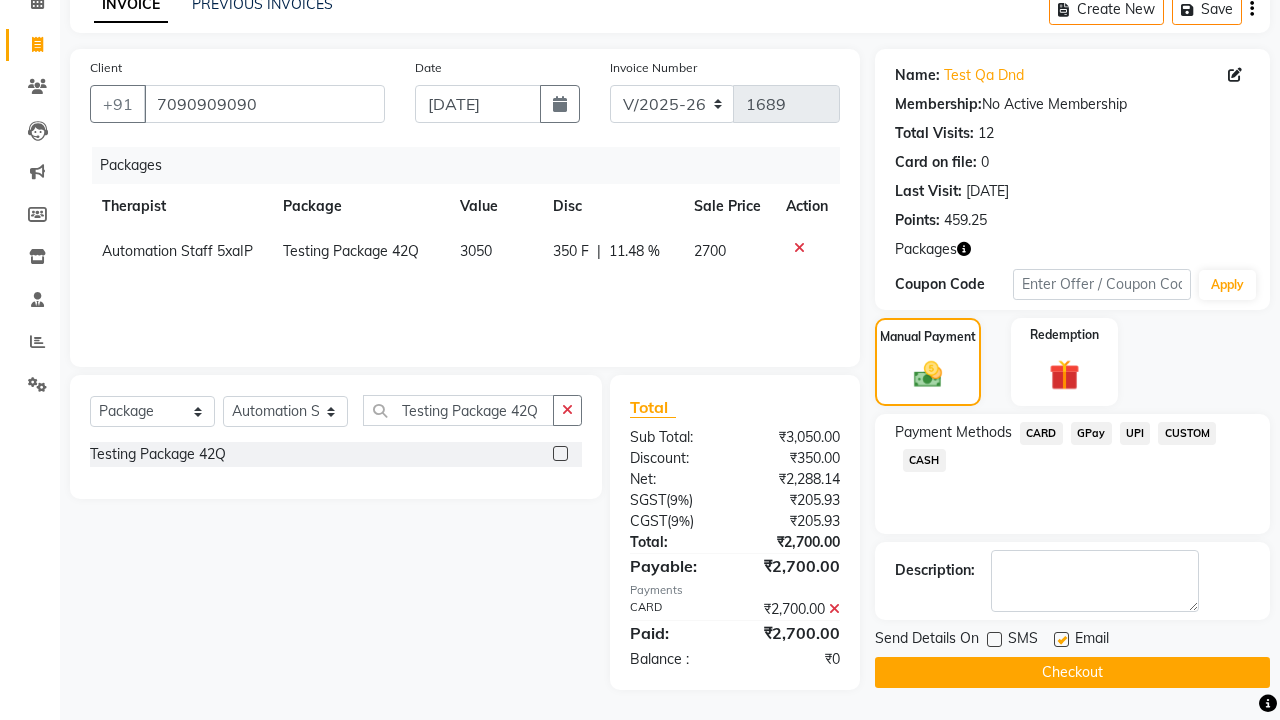 click 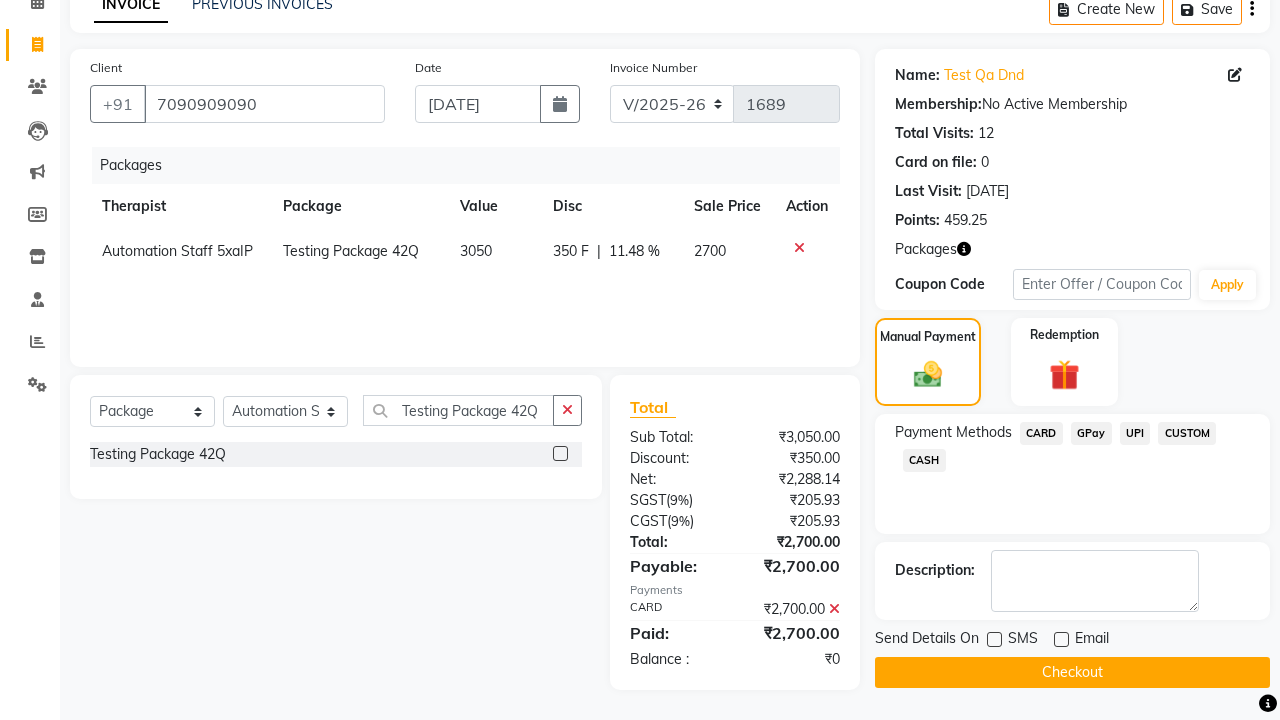 click on "Checkout" 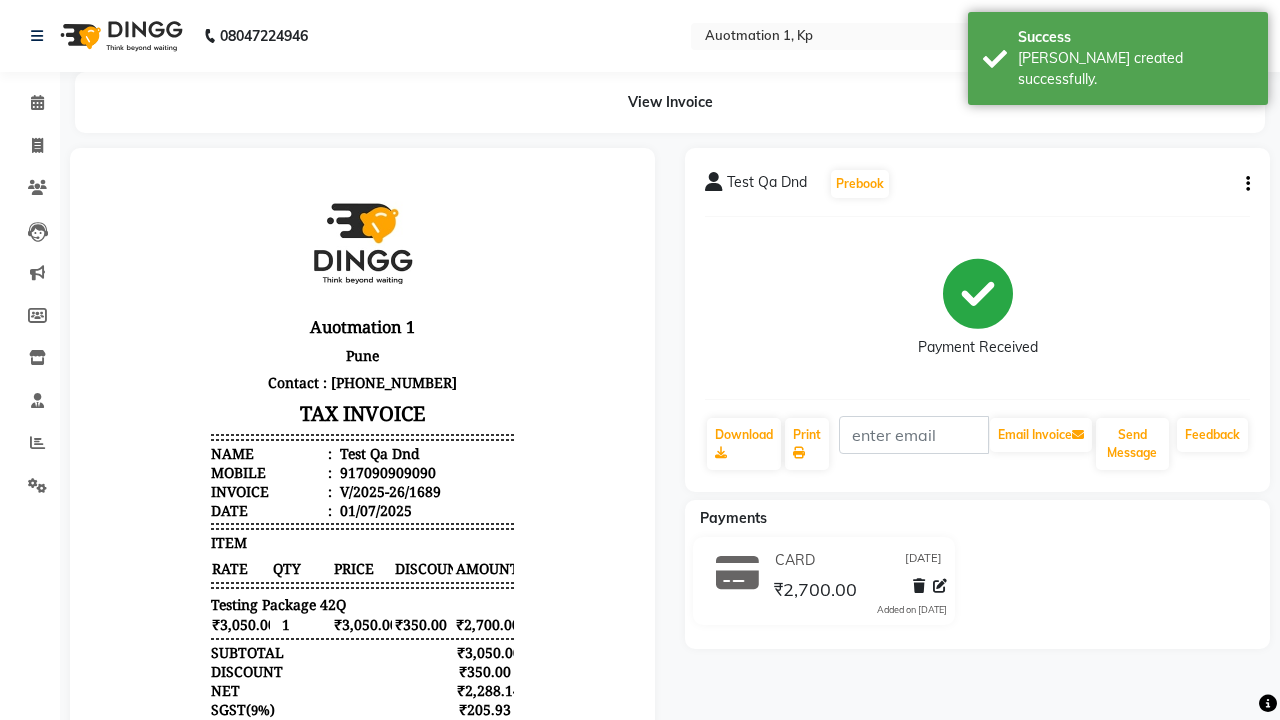 scroll, scrollTop: 0, scrollLeft: 0, axis: both 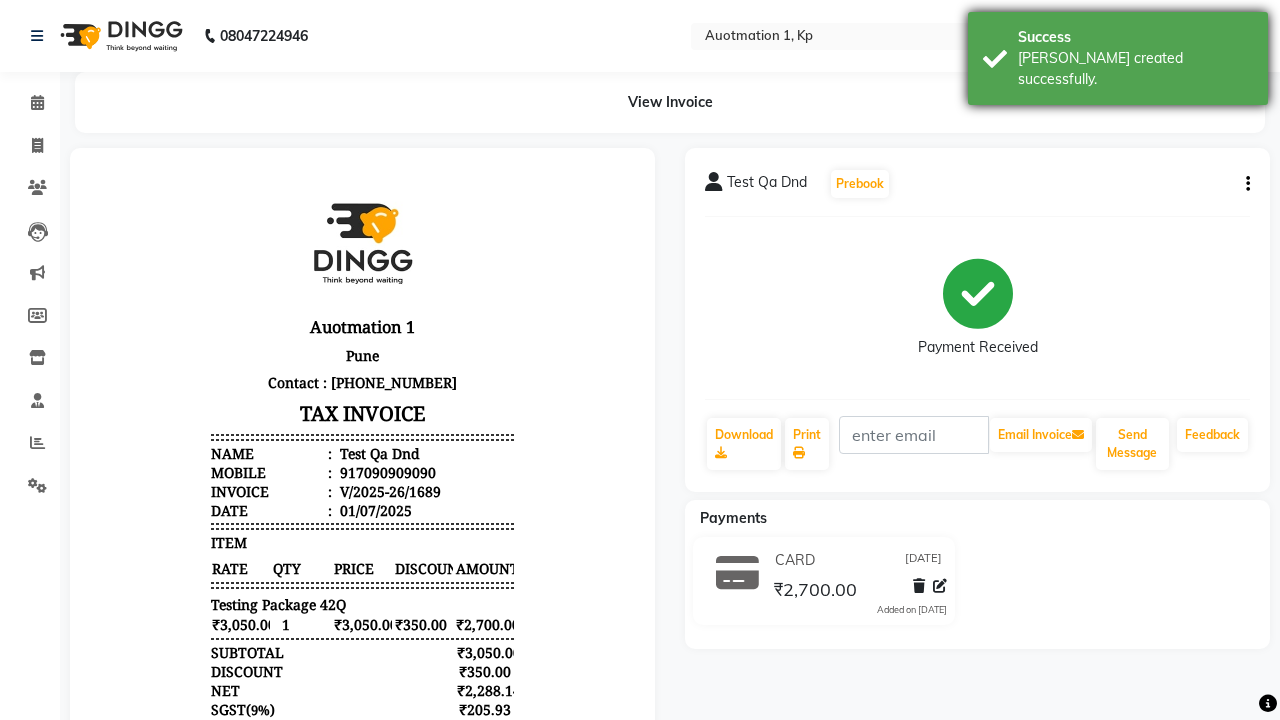 click on "[PERSON_NAME] created successfully." at bounding box center [1135, 69] 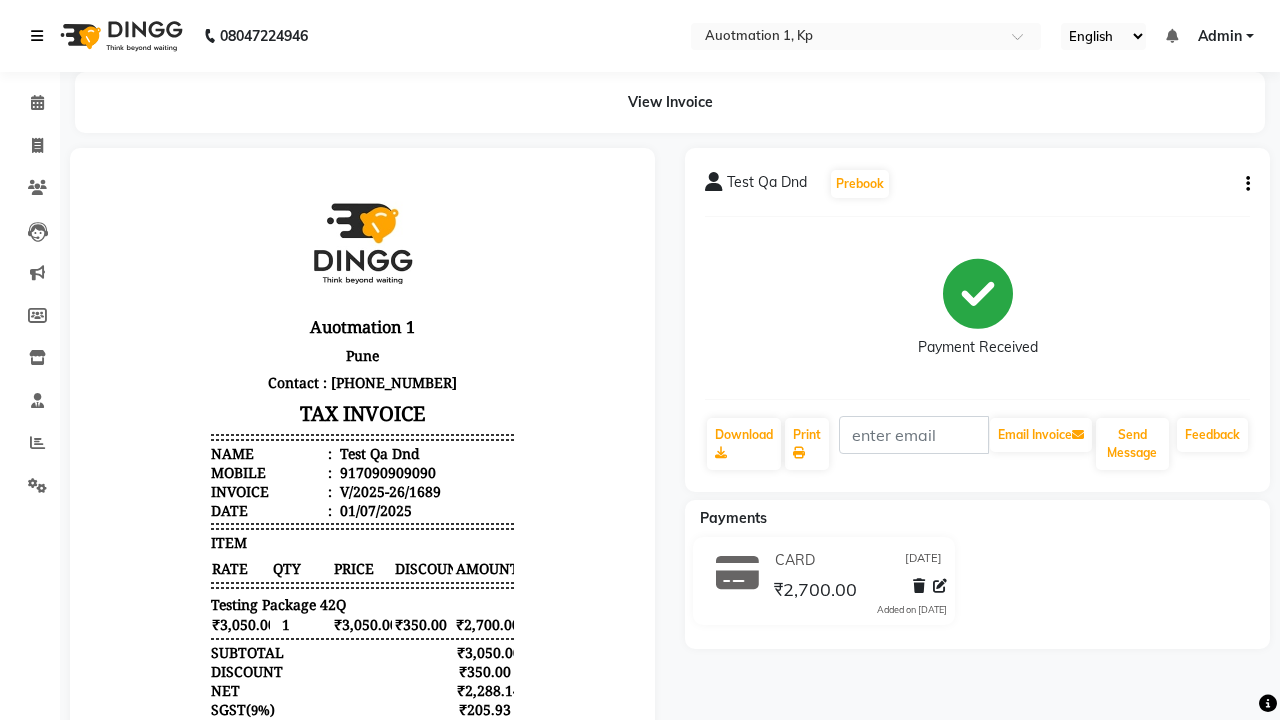 click at bounding box center (37, 36) 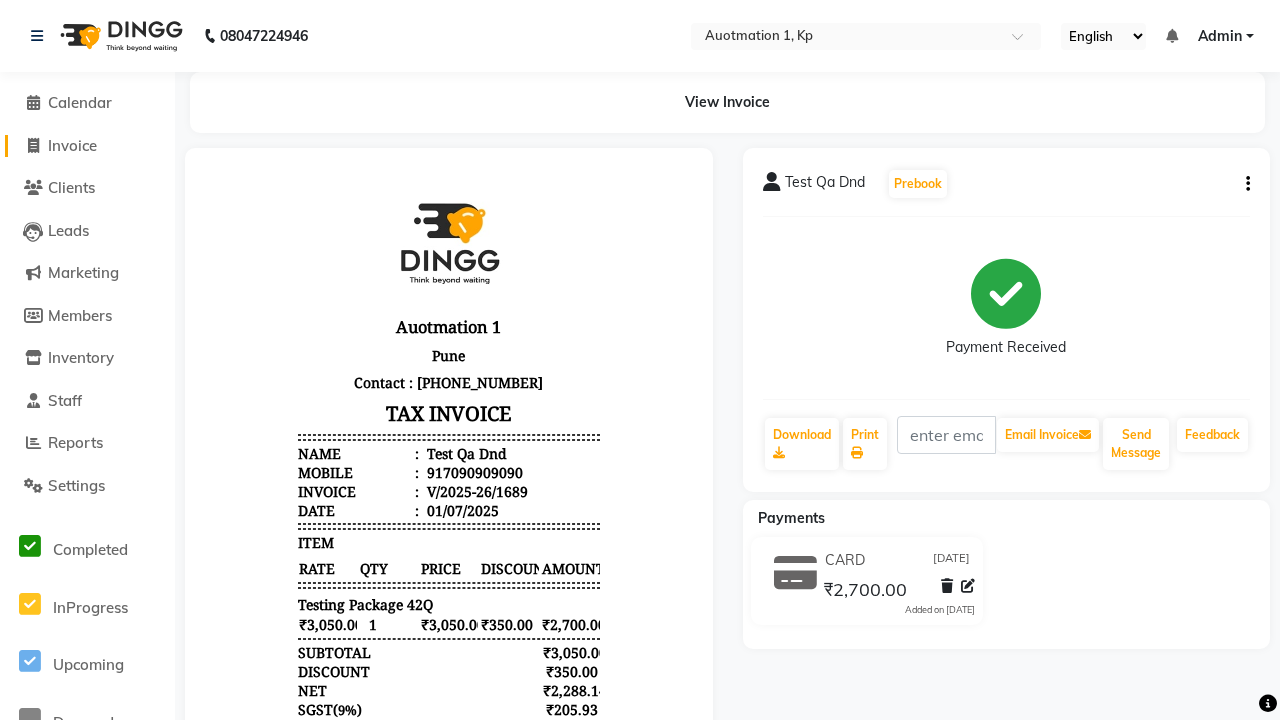 click on "Invoice" 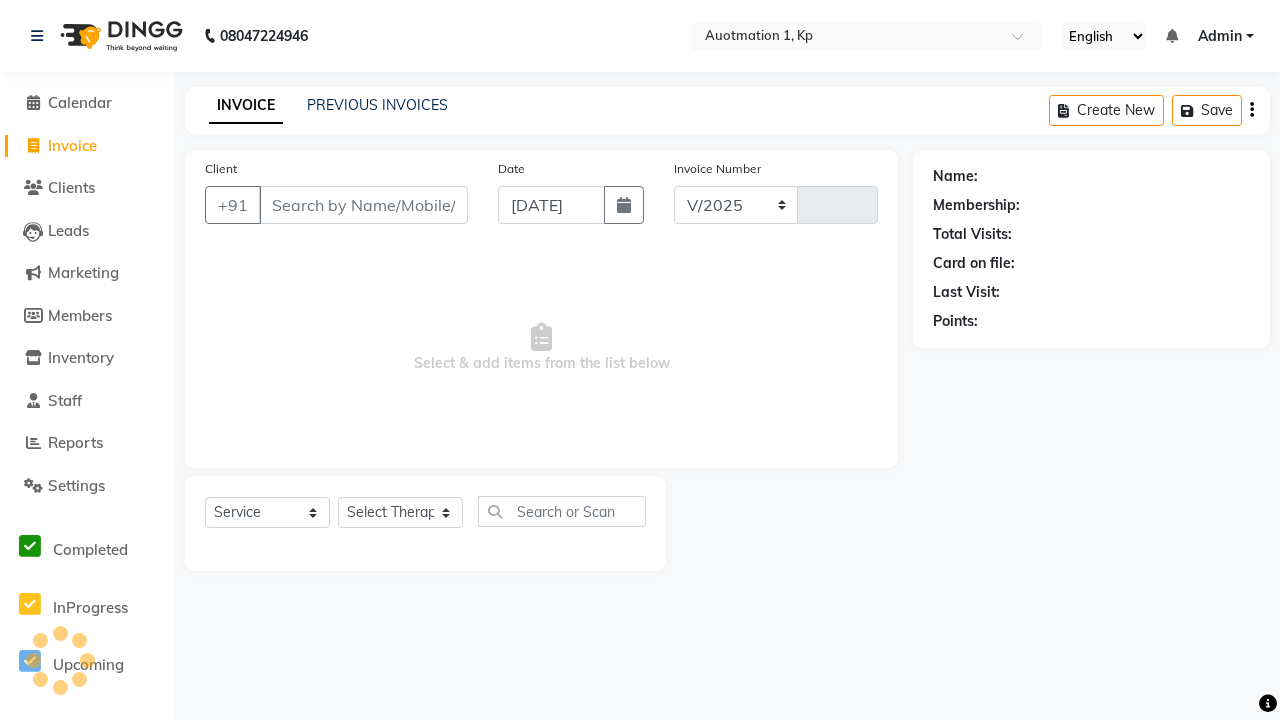 select on "150" 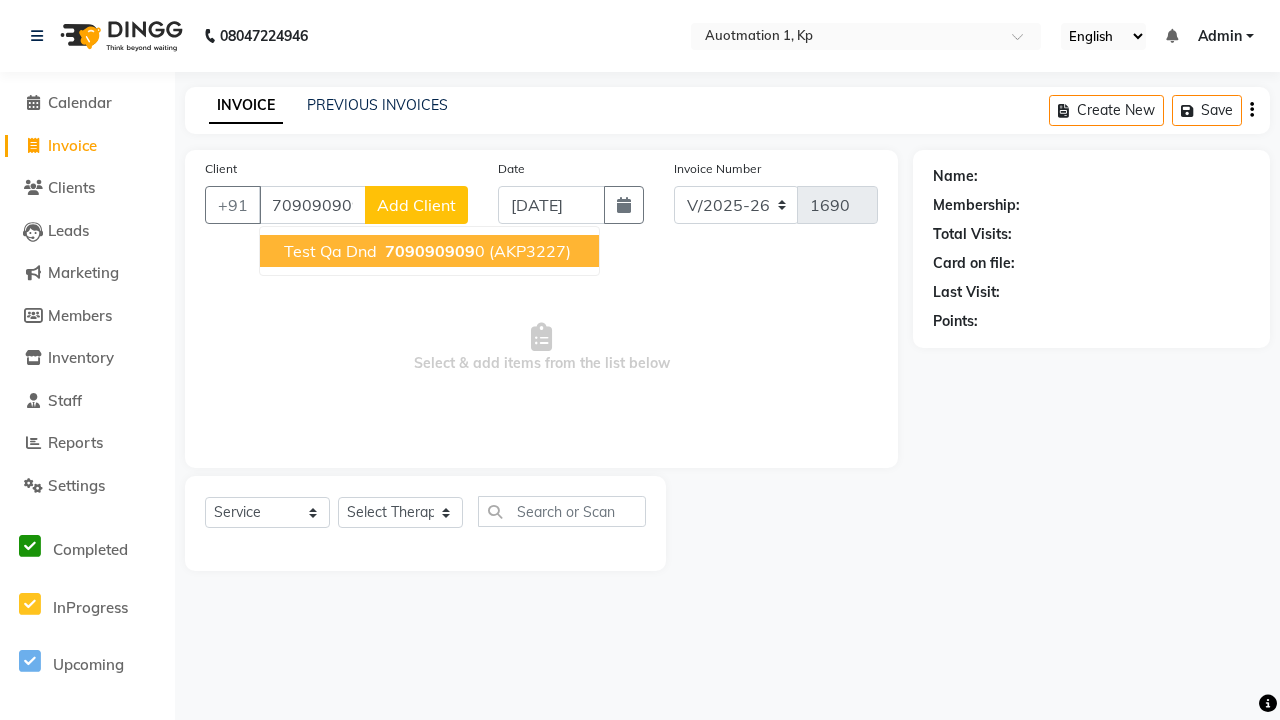 click on "709090909" at bounding box center [430, 251] 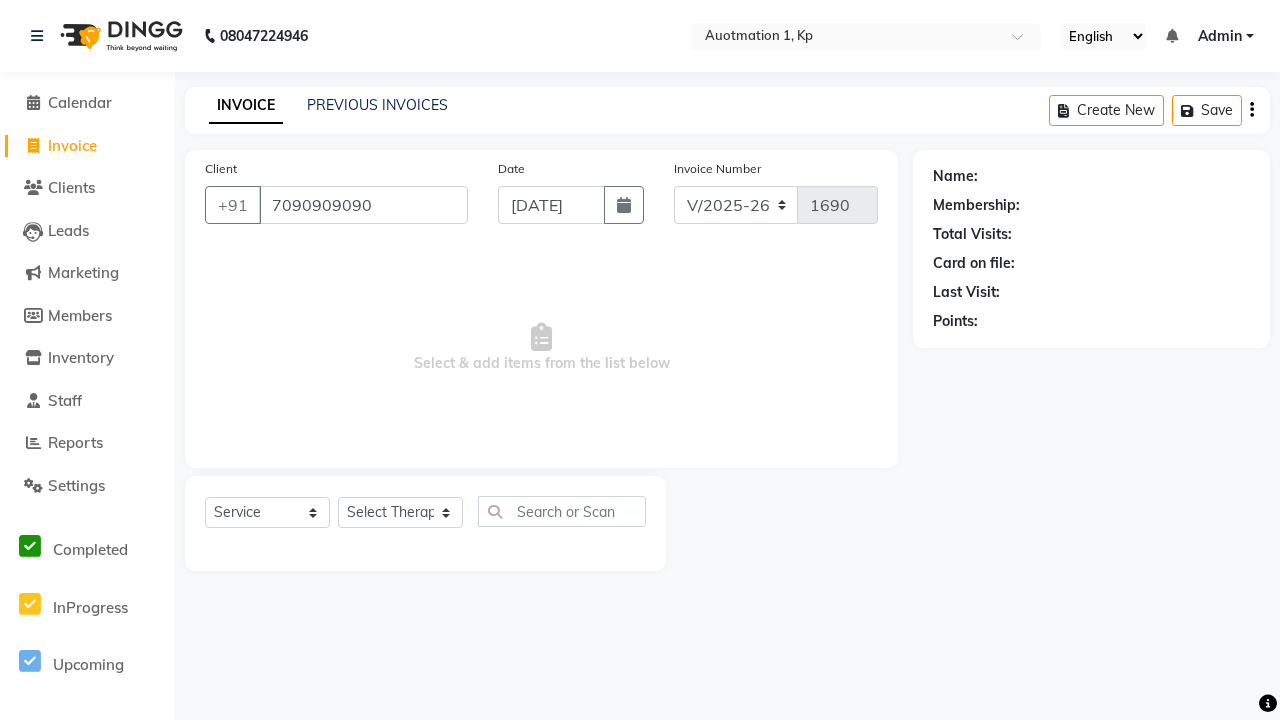 type on "7090909090" 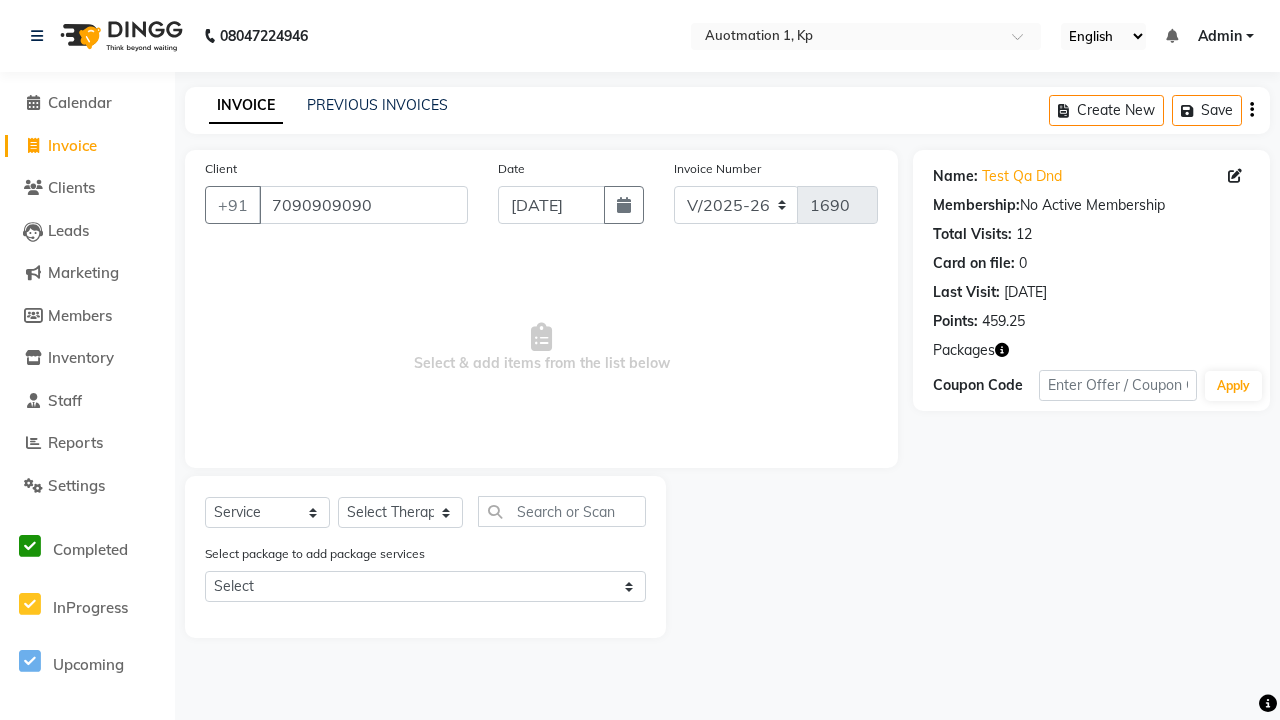 select on "5105" 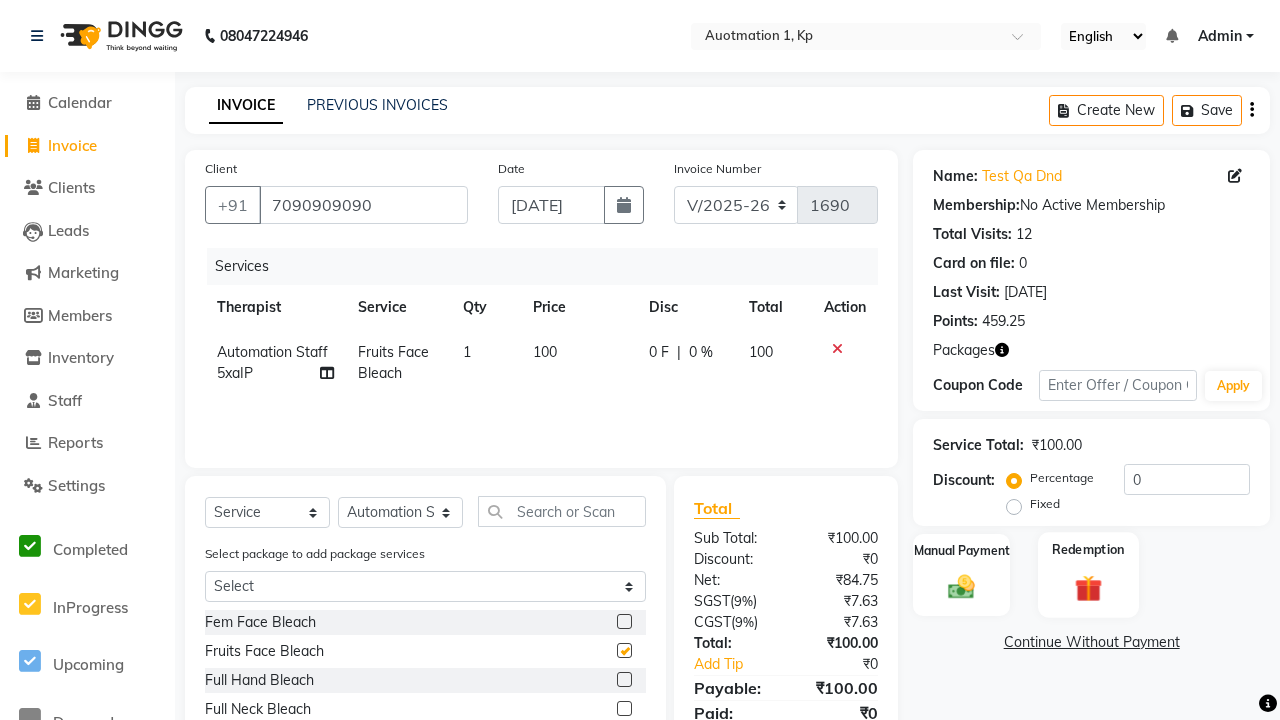 click 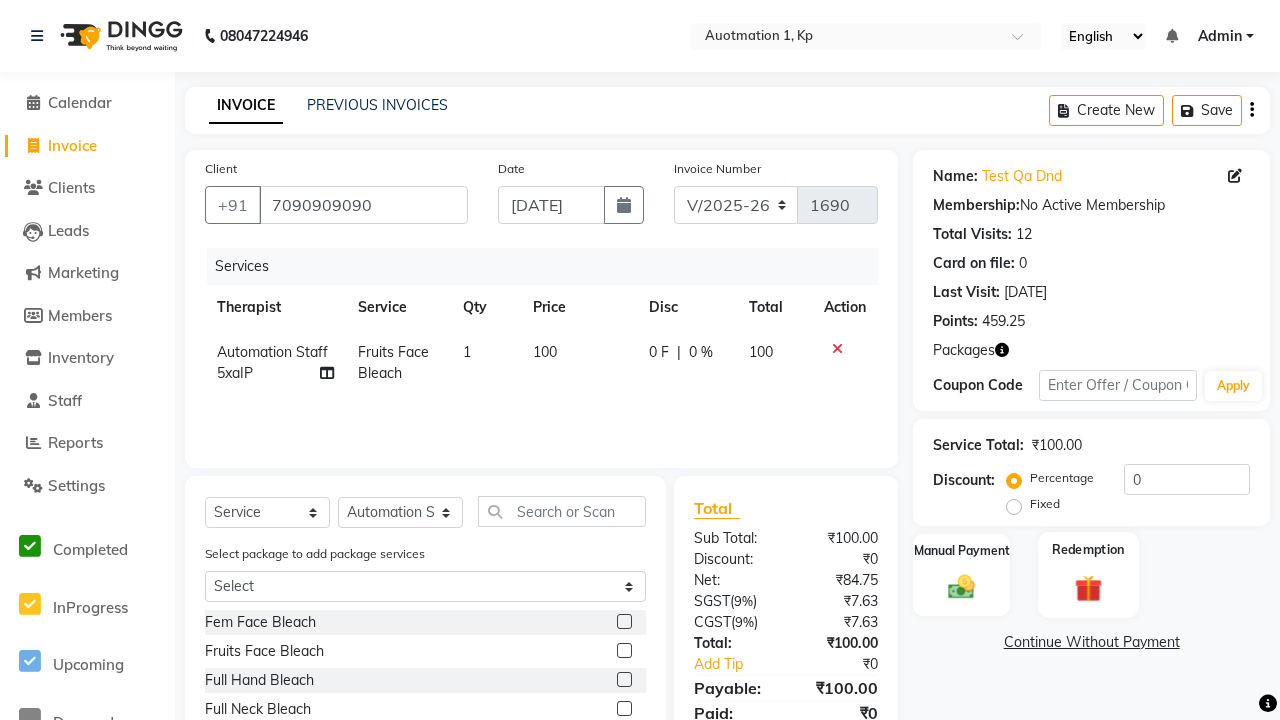 checkbox on "false" 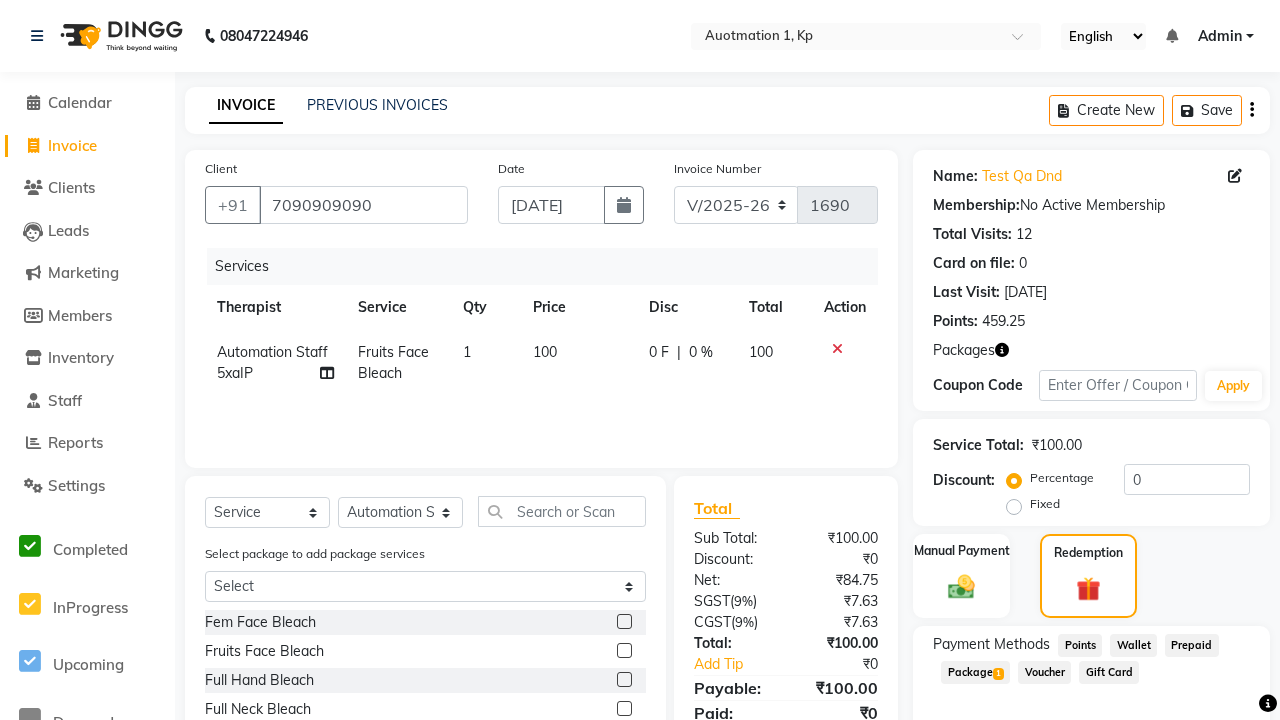click on "Package  1" 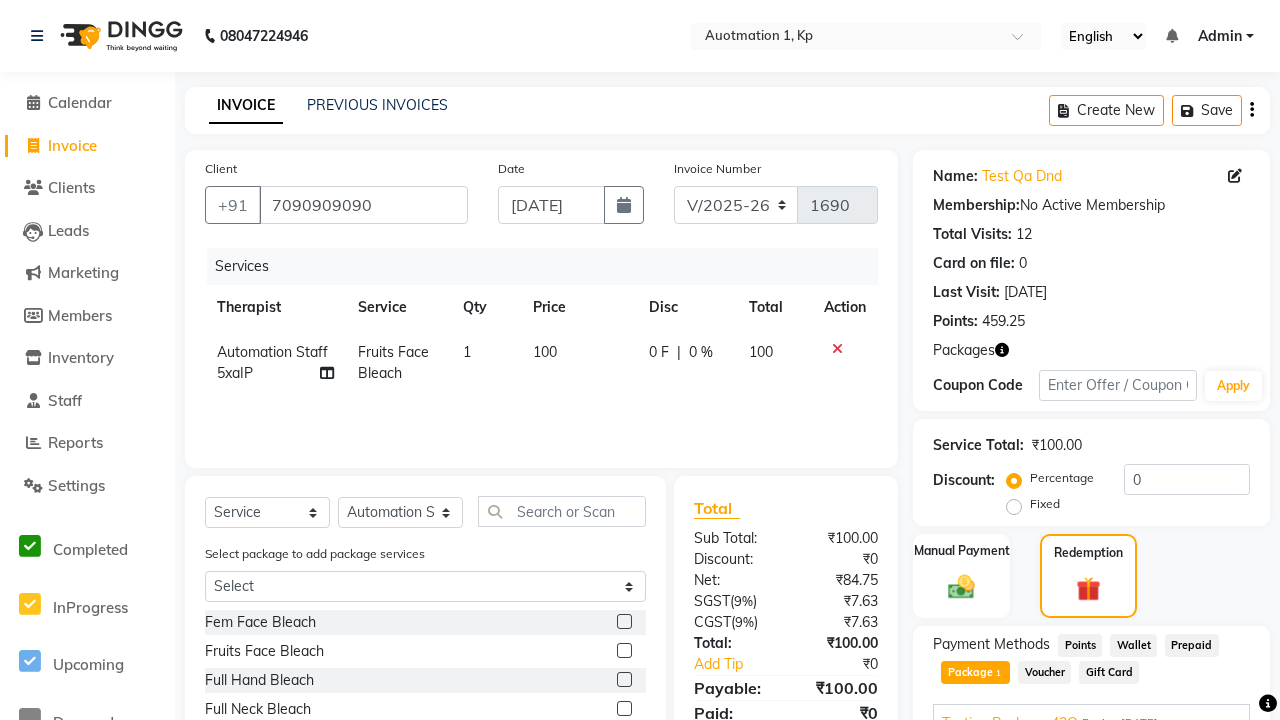 click on "Apply" at bounding box center [1197, 753] 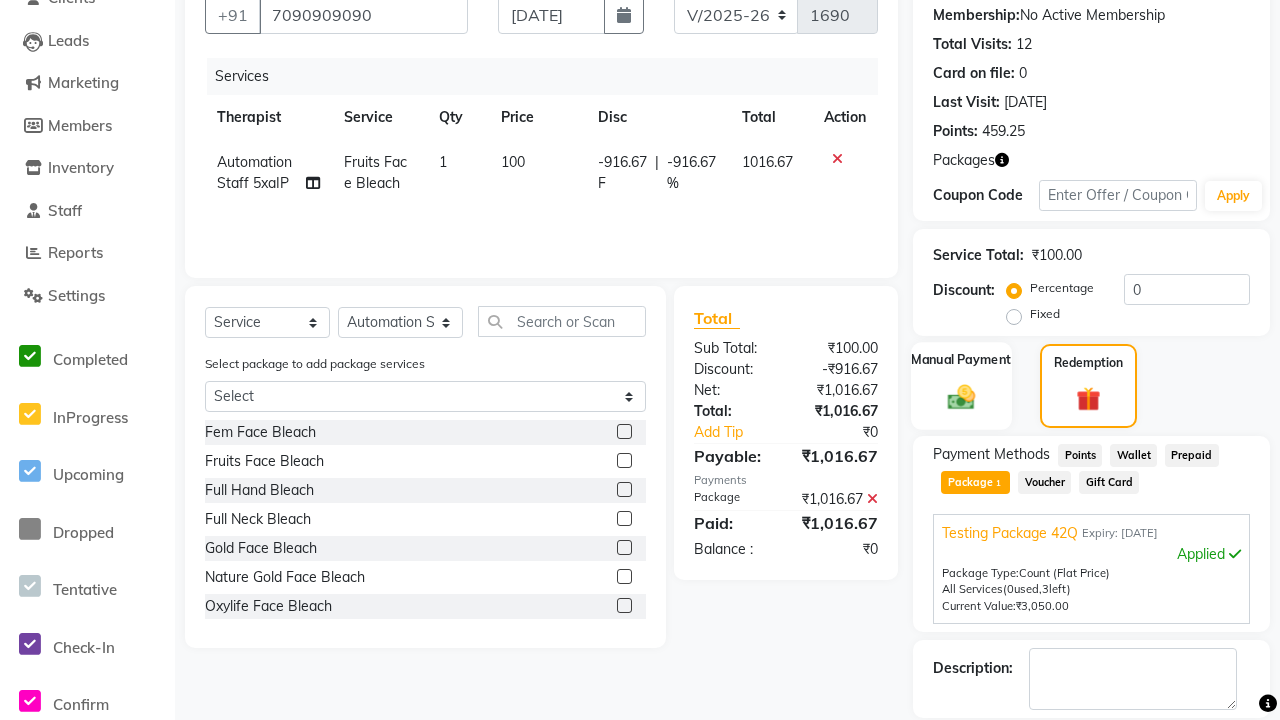 click 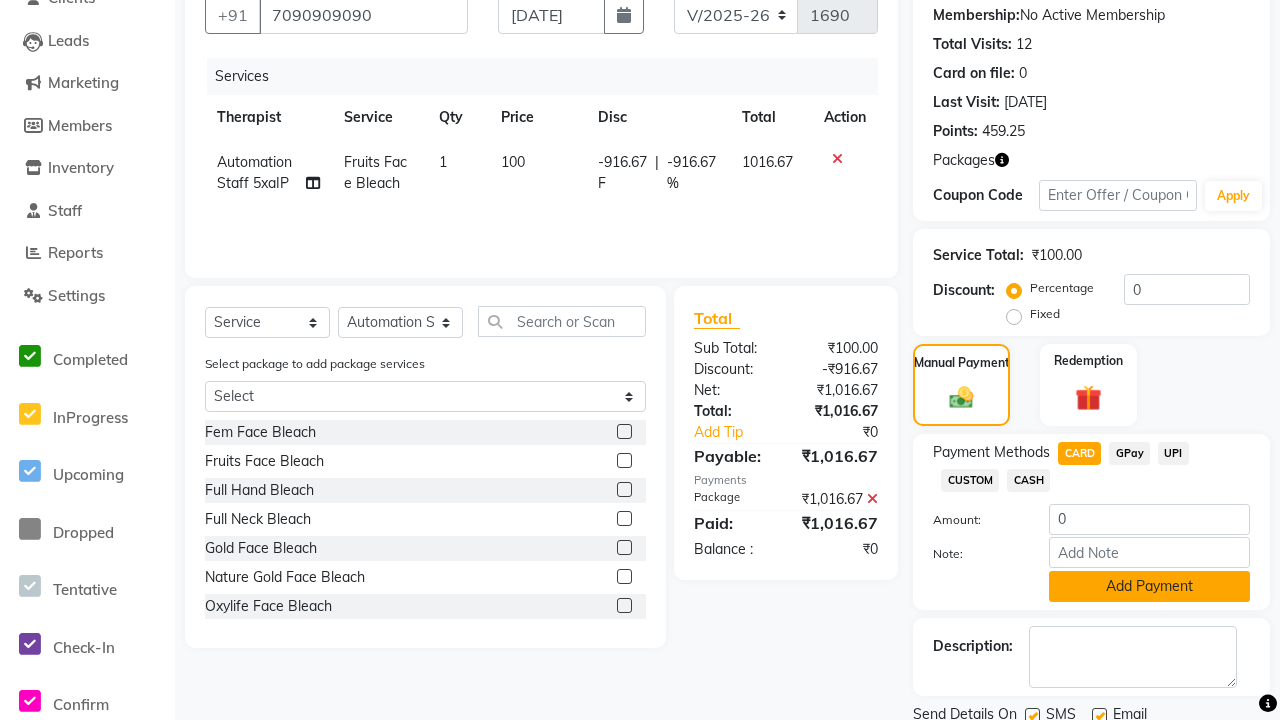 click on "Add Payment" 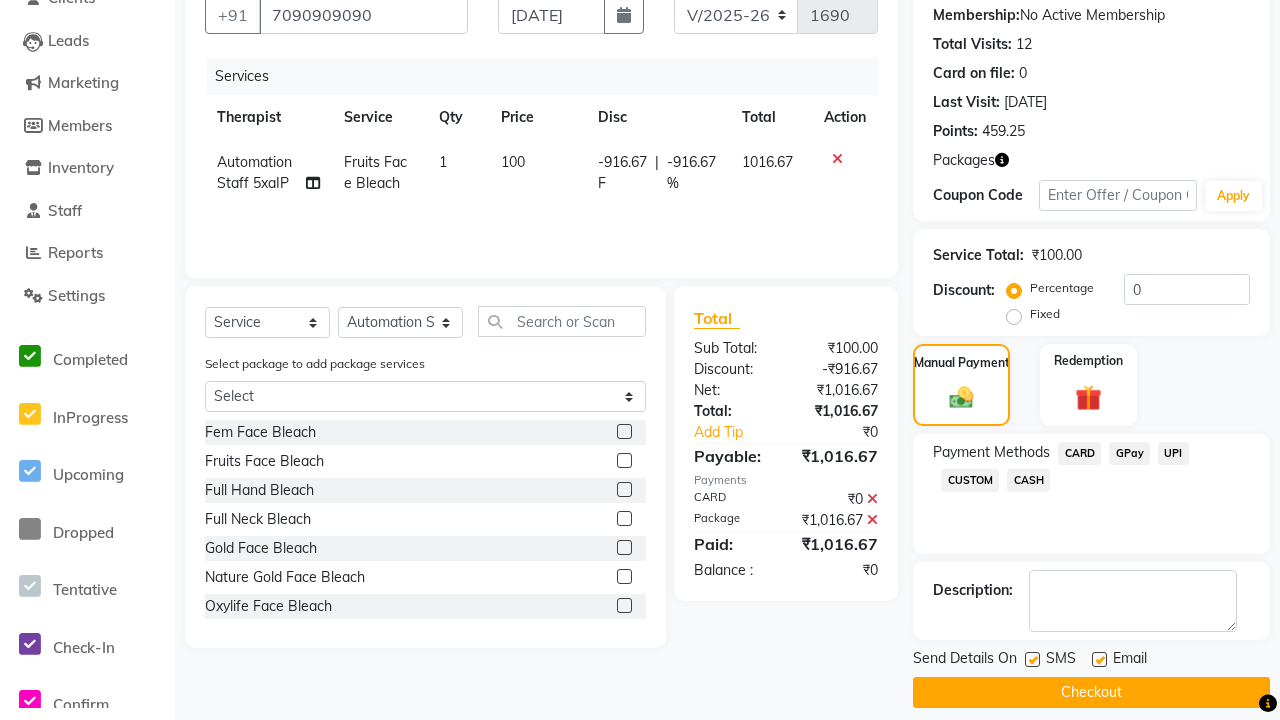 click 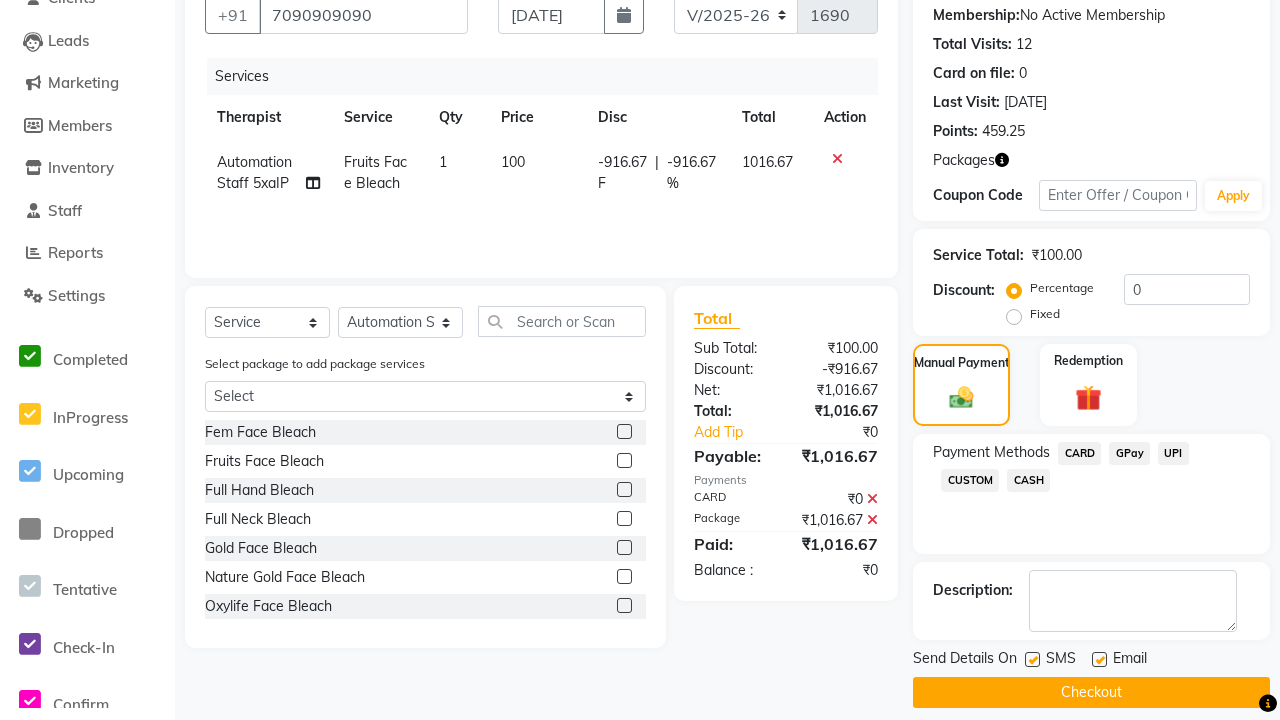 click at bounding box center (1031, 660) 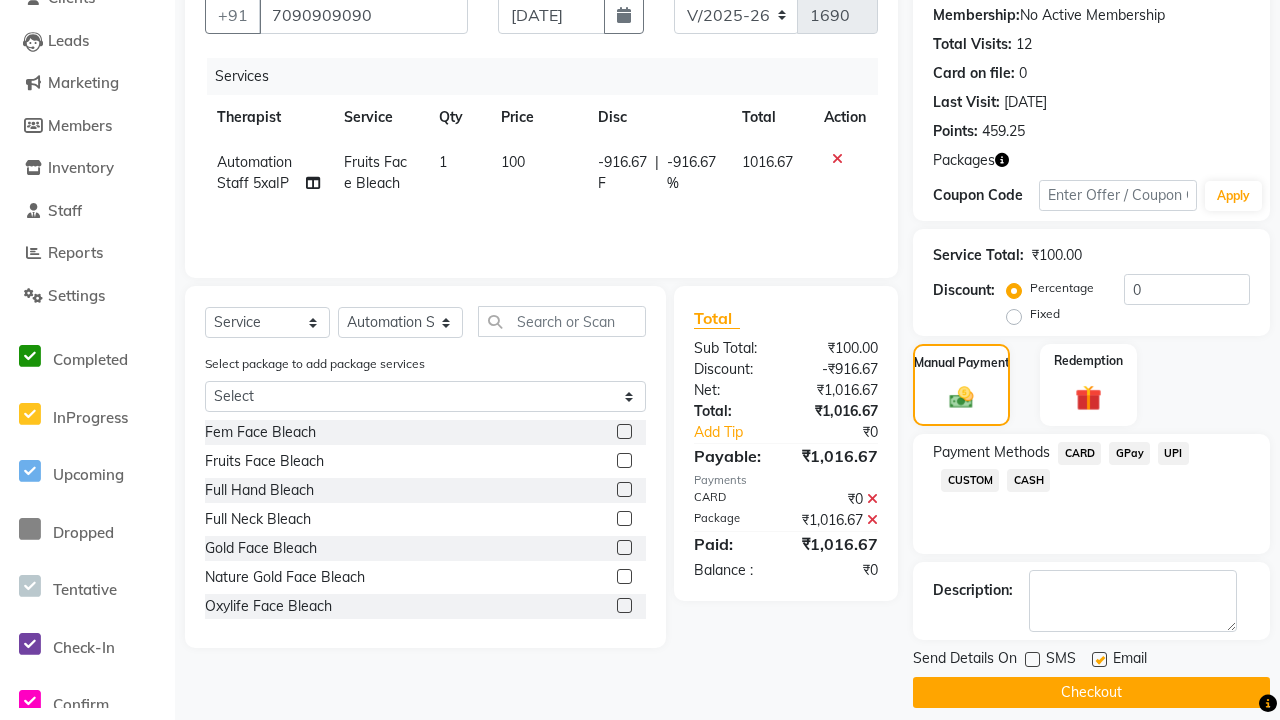 click 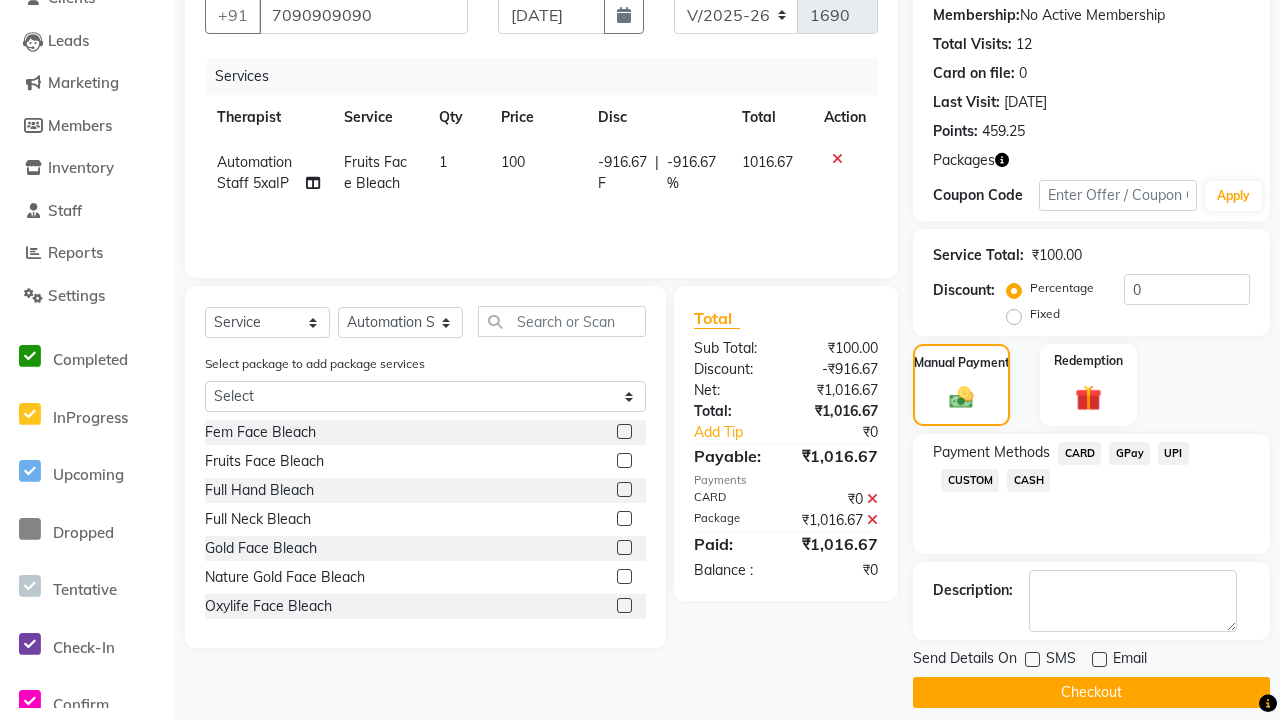 click on "Checkout" 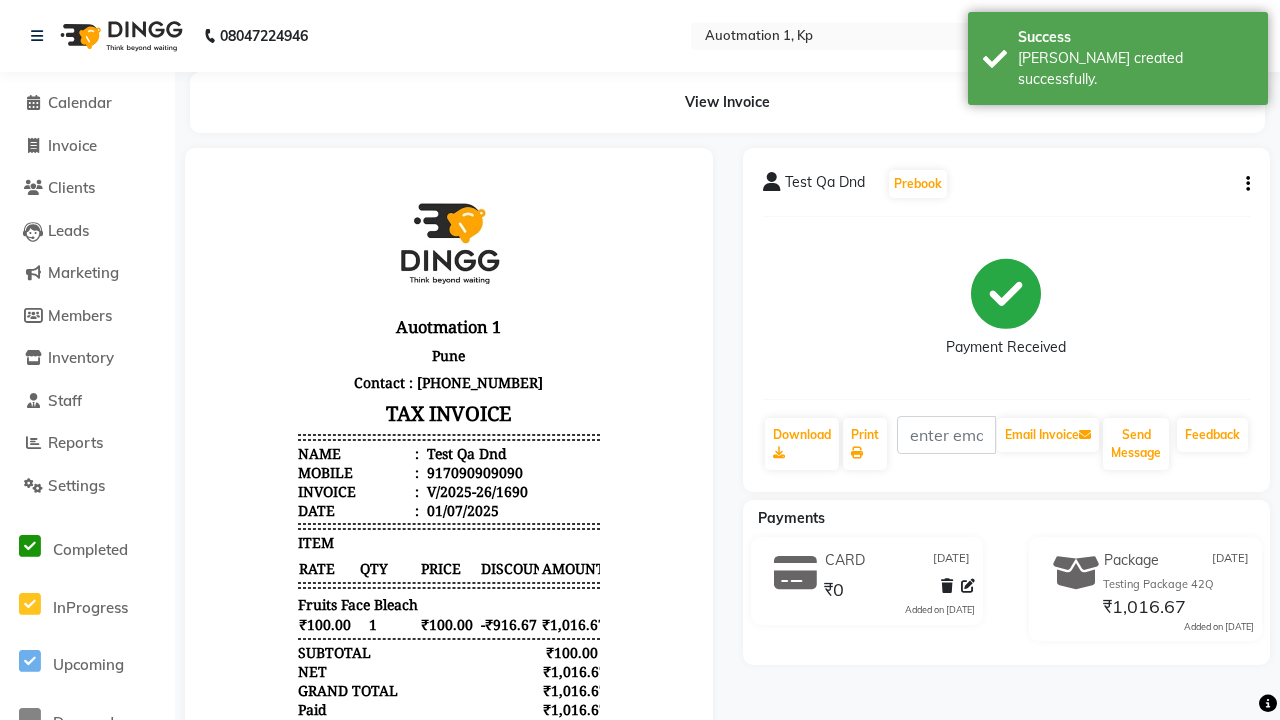 scroll, scrollTop: 0, scrollLeft: 0, axis: both 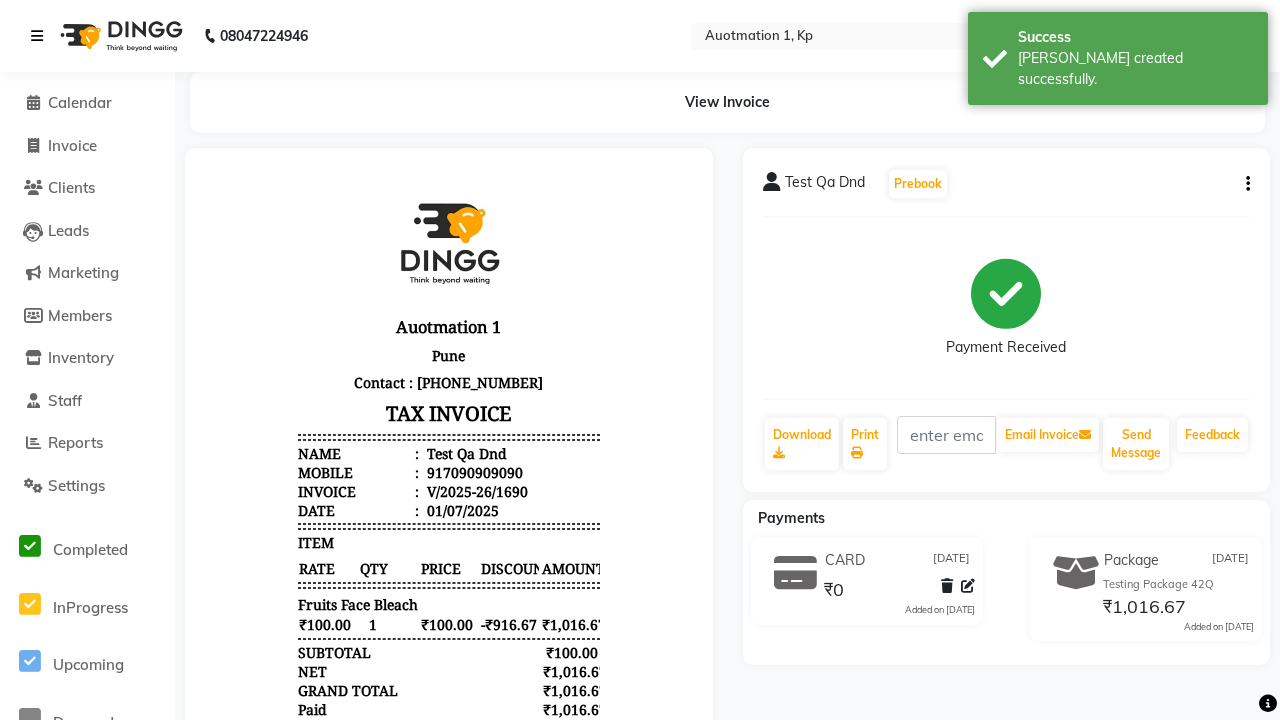 click on "[PERSON_NAME] created successfully." at bounding box center (1135, 69) 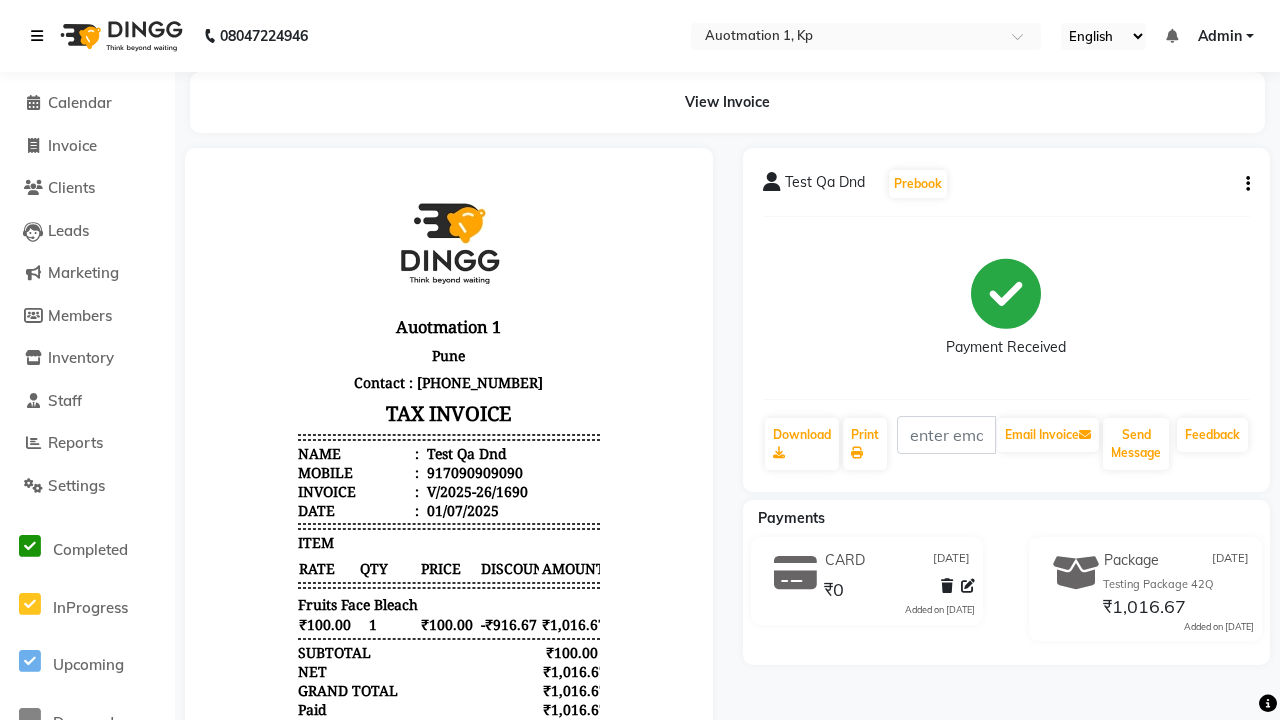 click at bounding box center (37, 36) 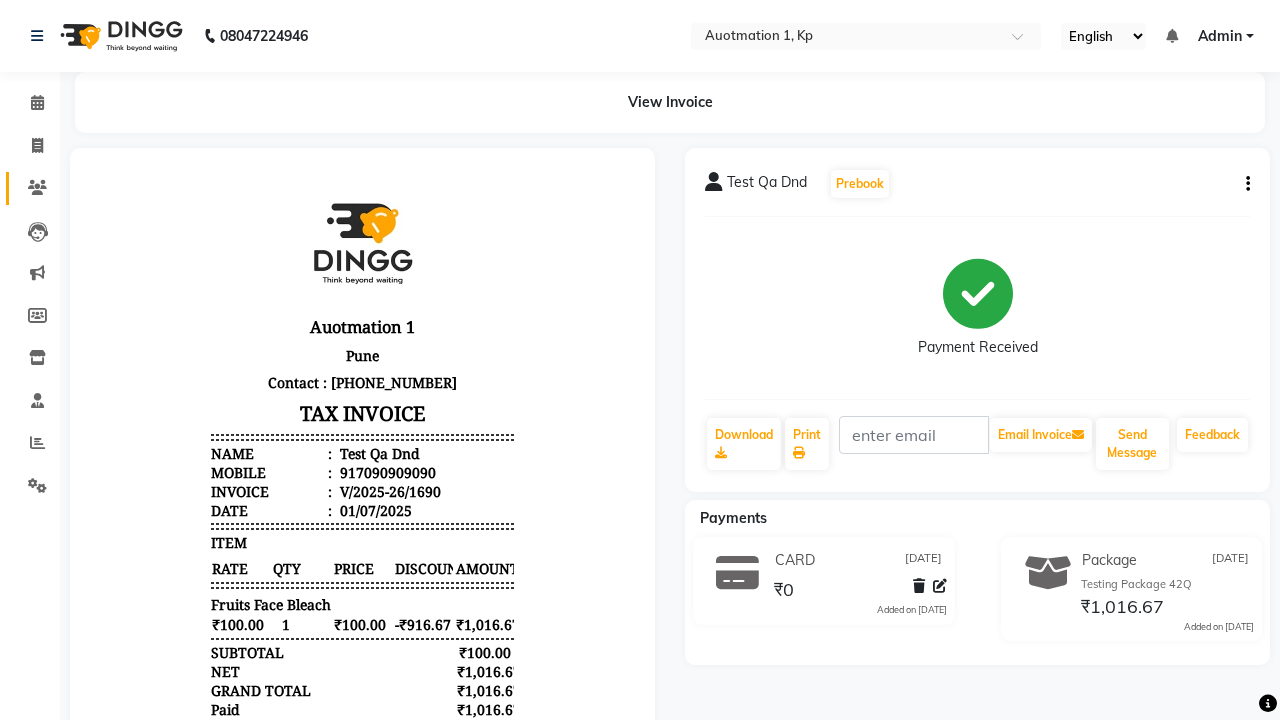 click 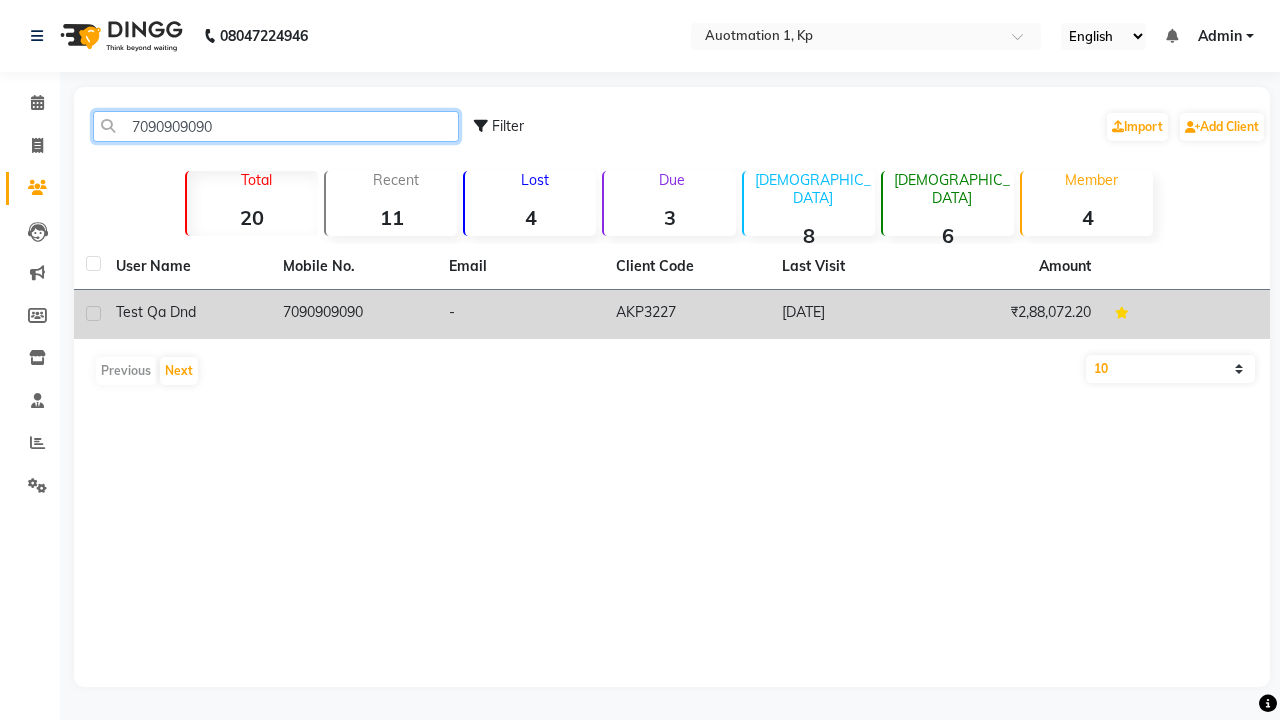 type on "7090909090" 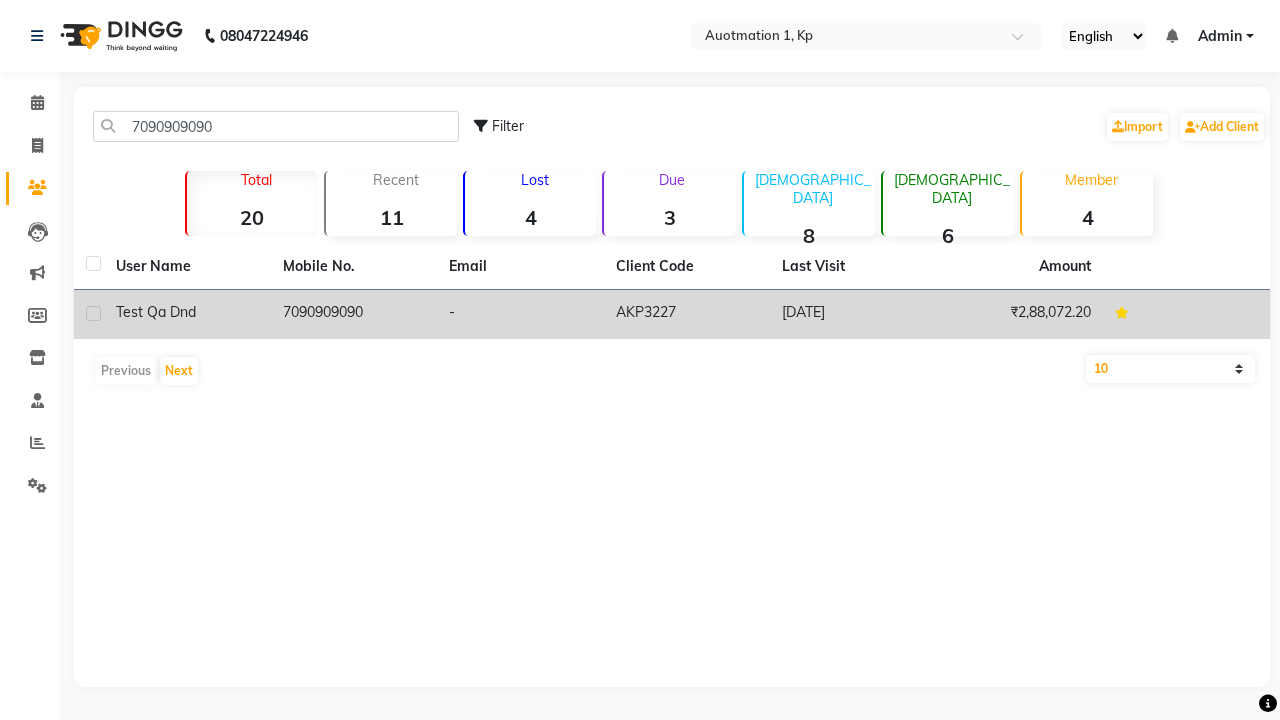 click on "7090909090" 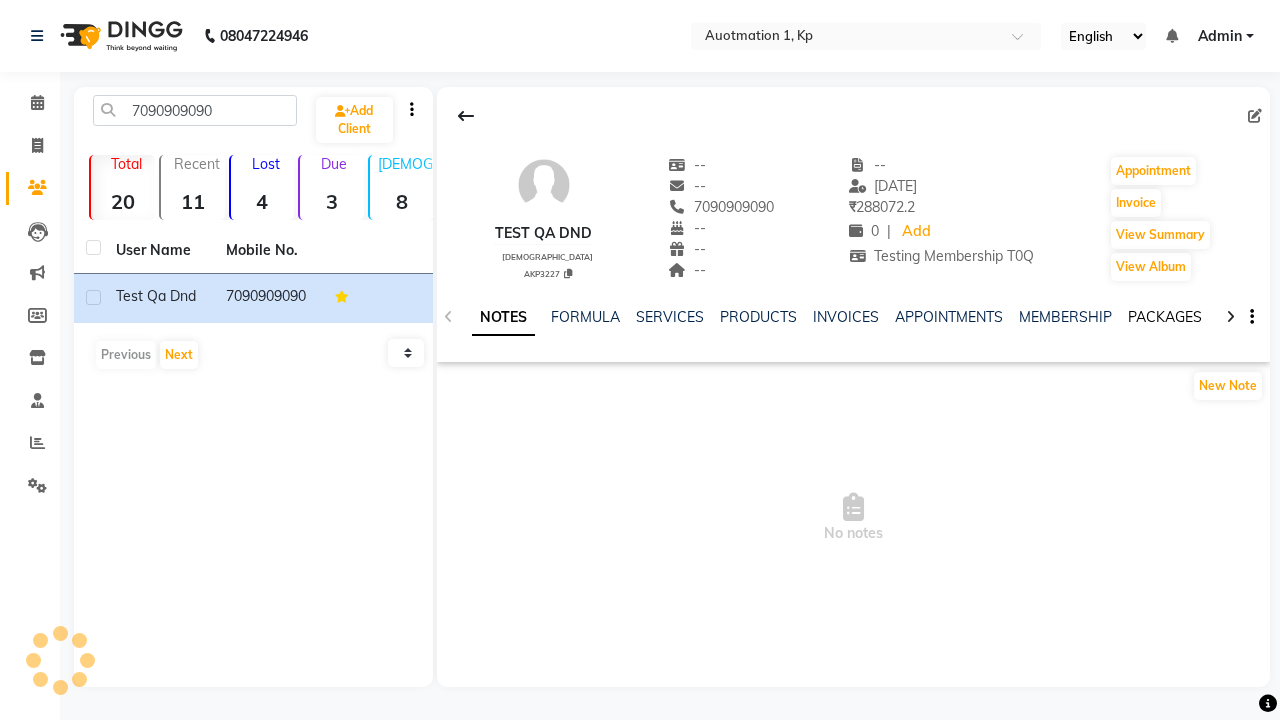 click on "PACKAGES" 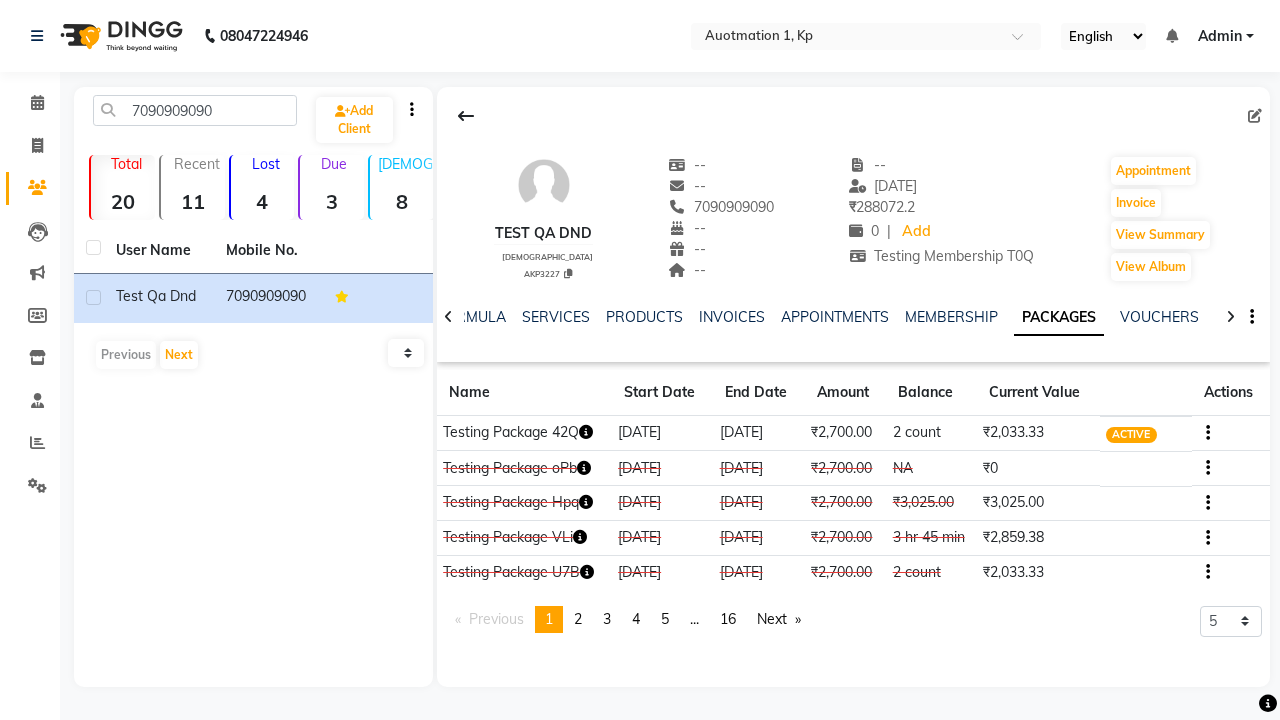 click 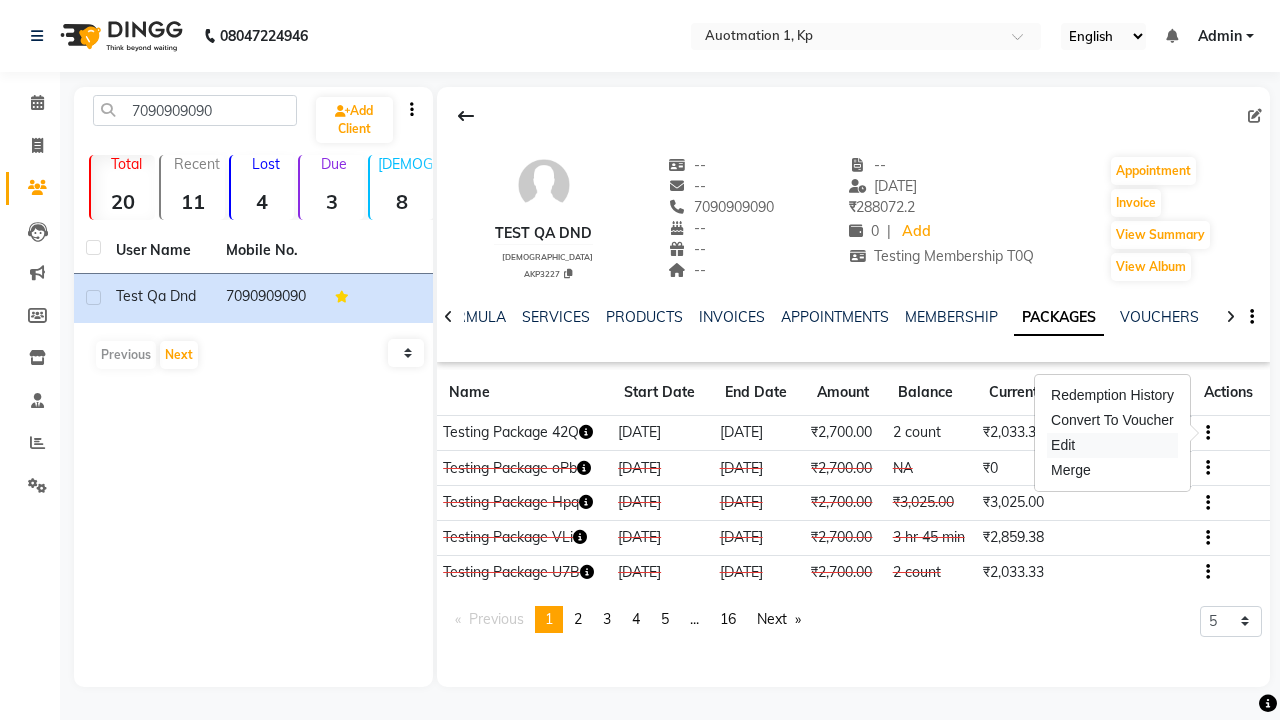 click on "Edit" at bounding box center (1112, 445) 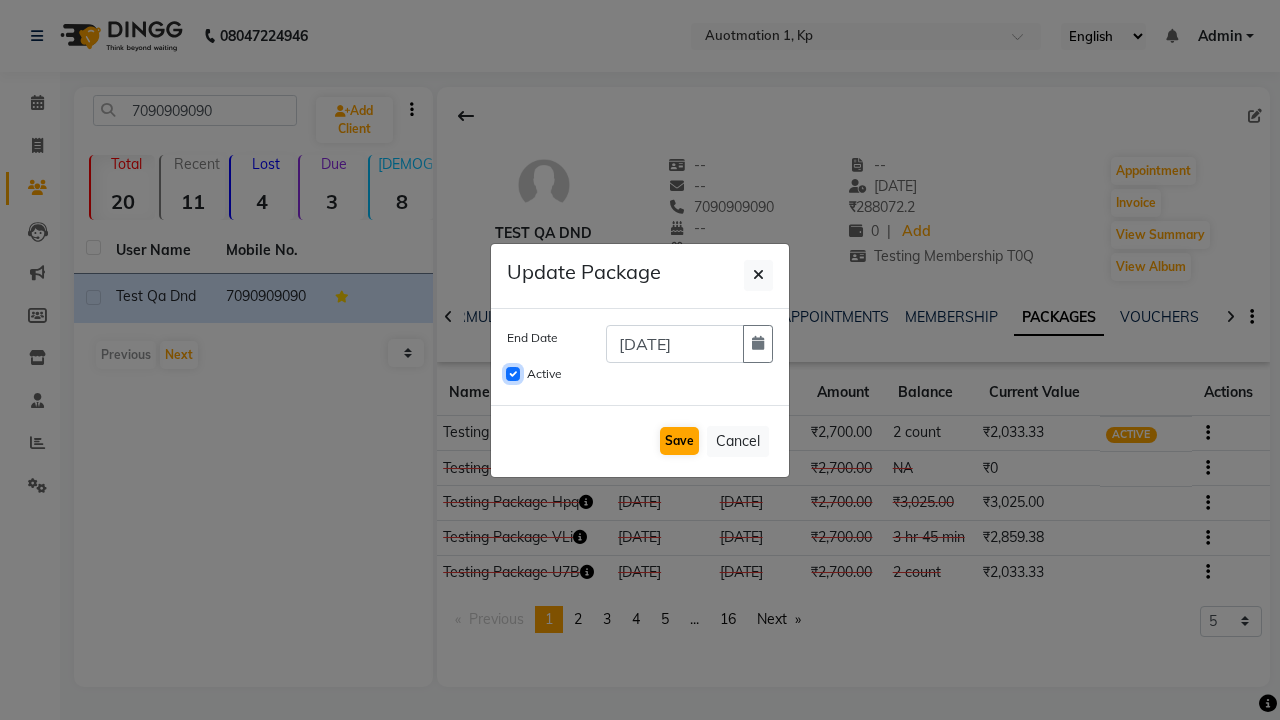 click on "Active" at bounding box center (513, 374) 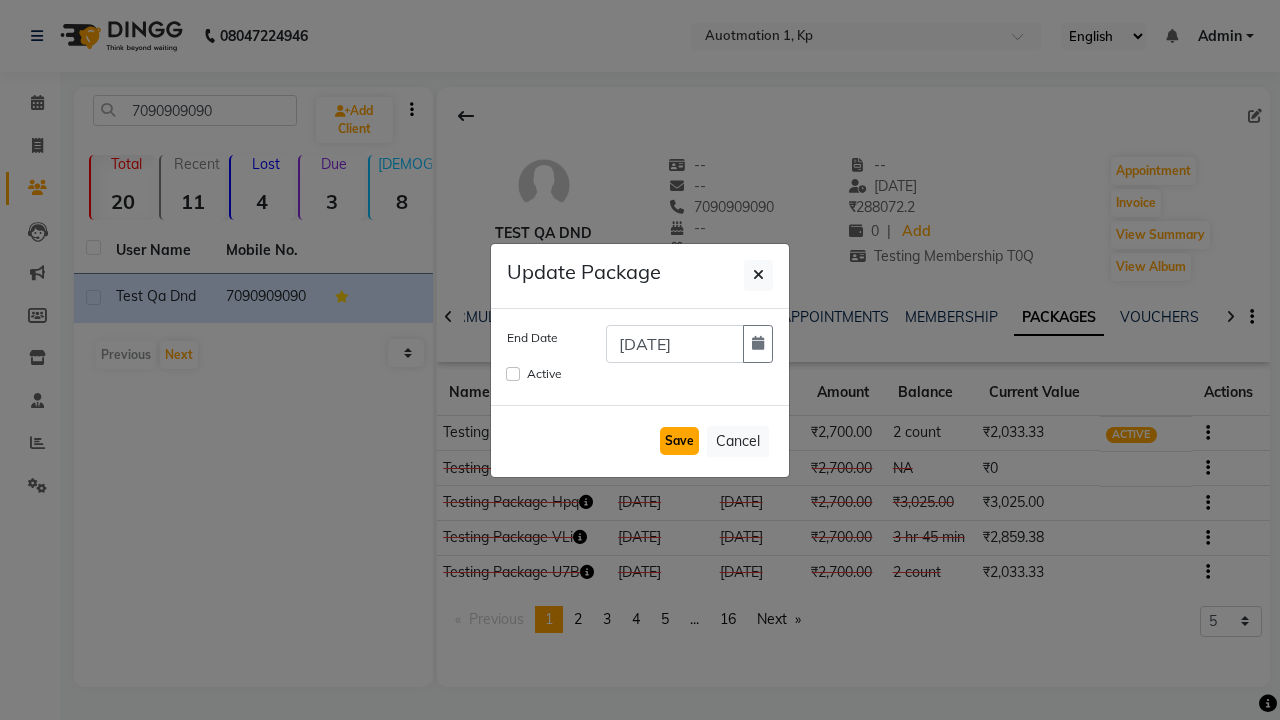 click on "Save" 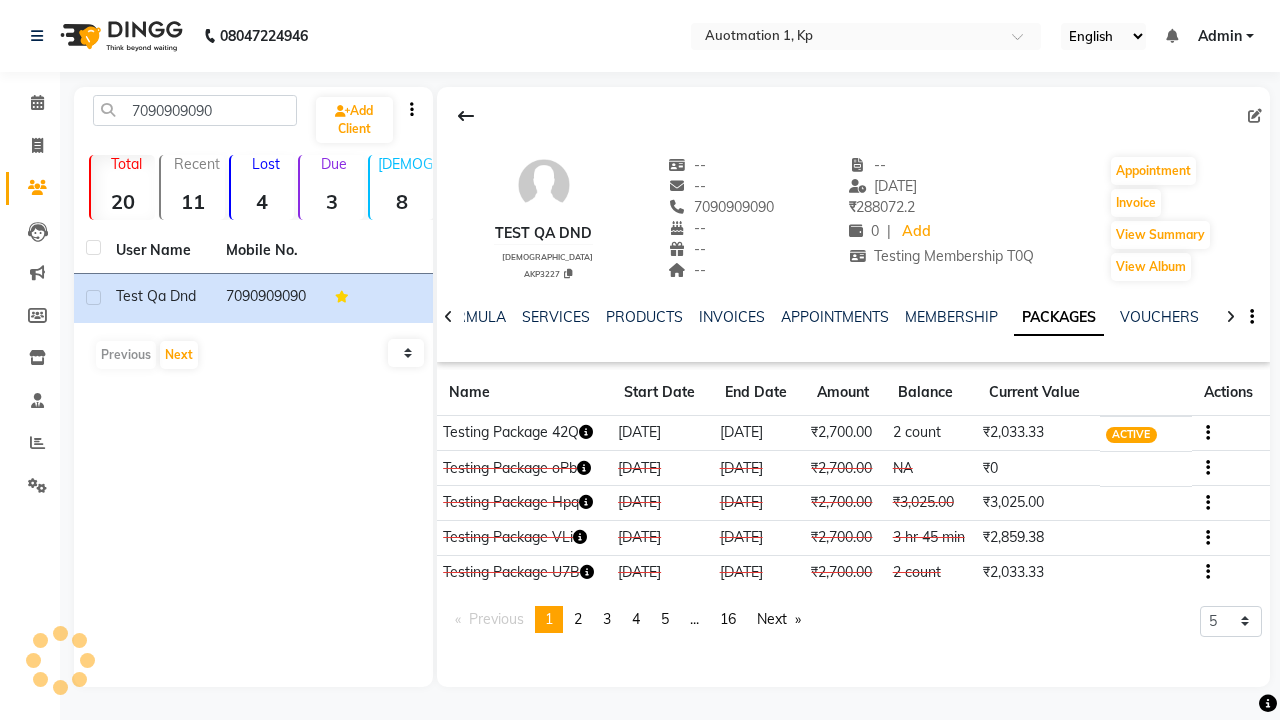 type 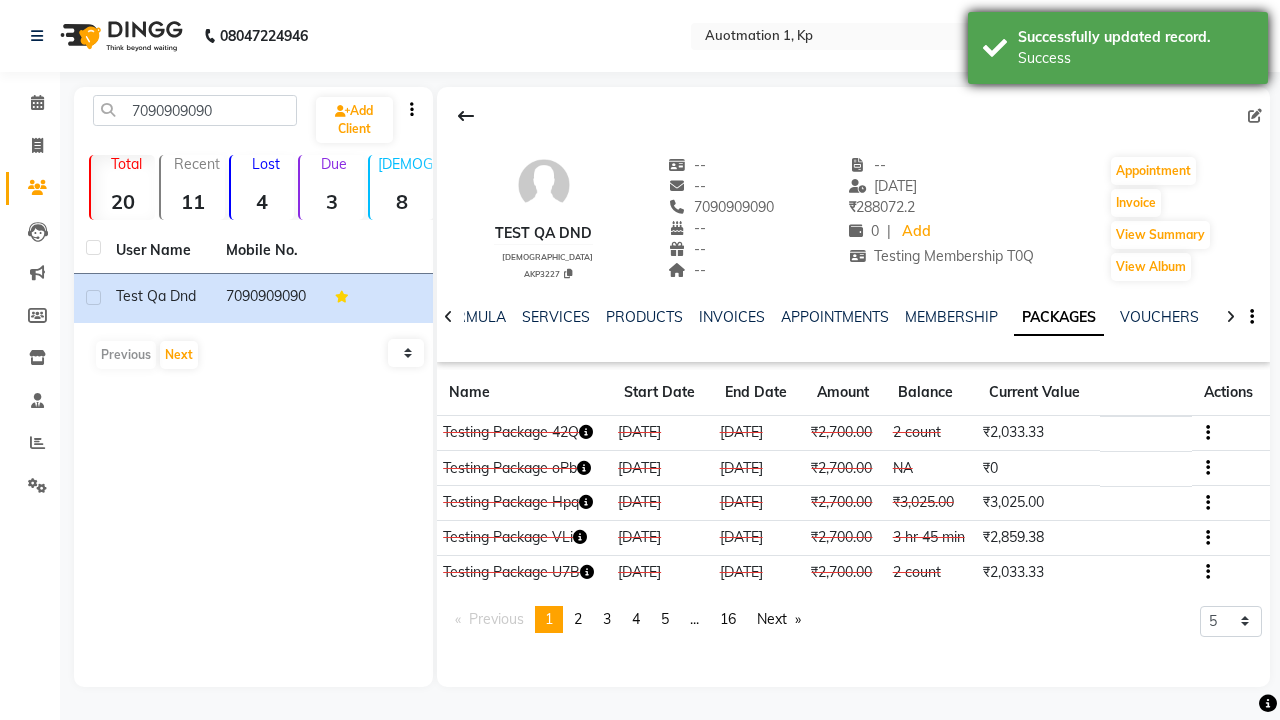 click on "Success" at bounding box center [1135, 58] 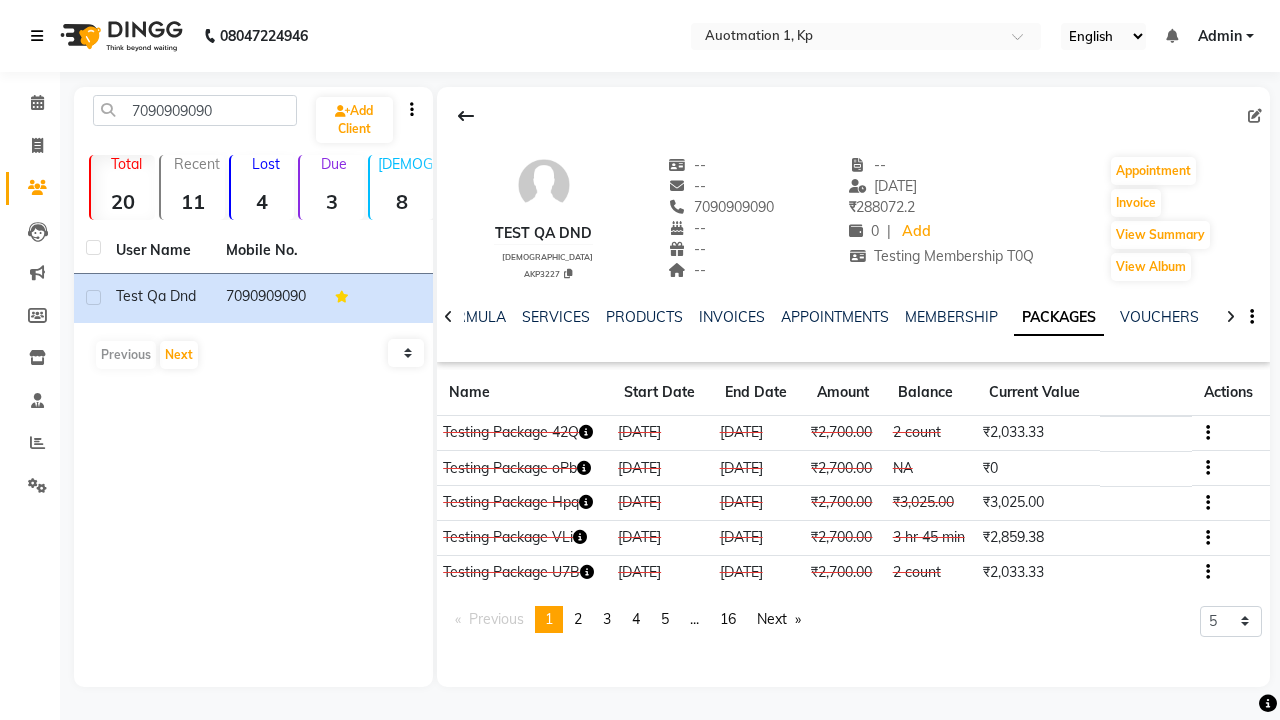 click at bounding box center (37, 36) 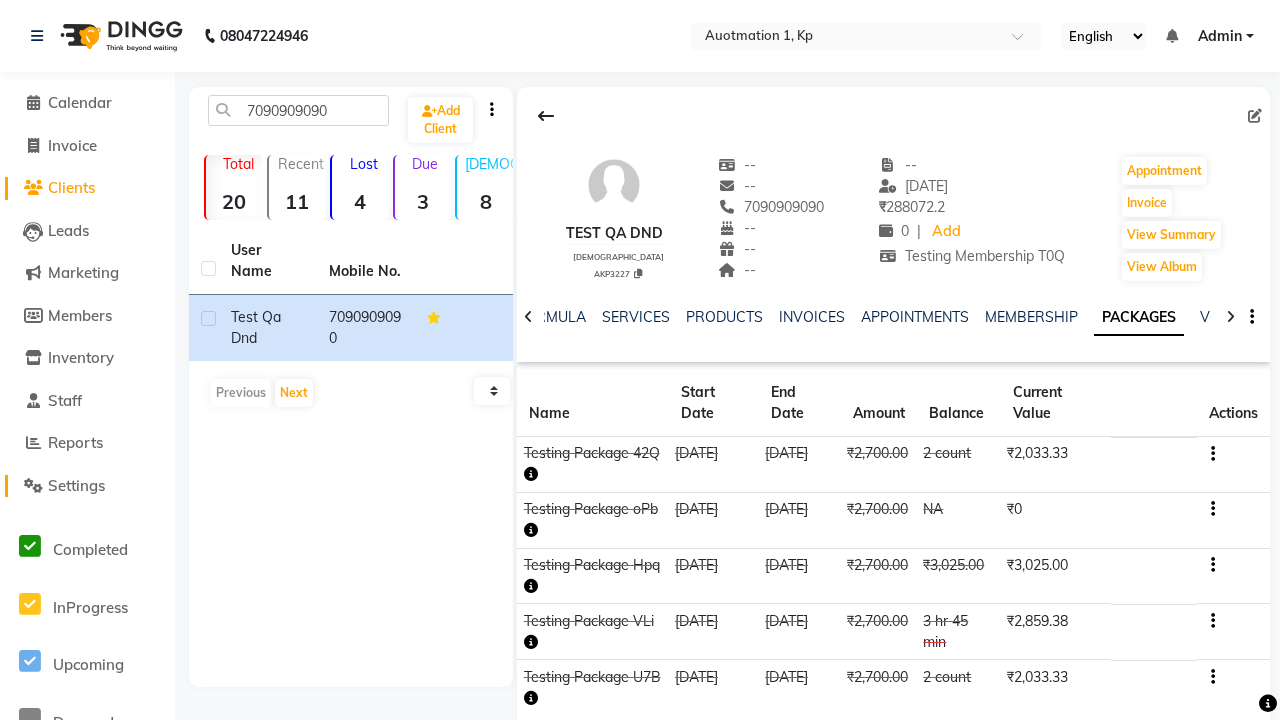 click on "Settings" 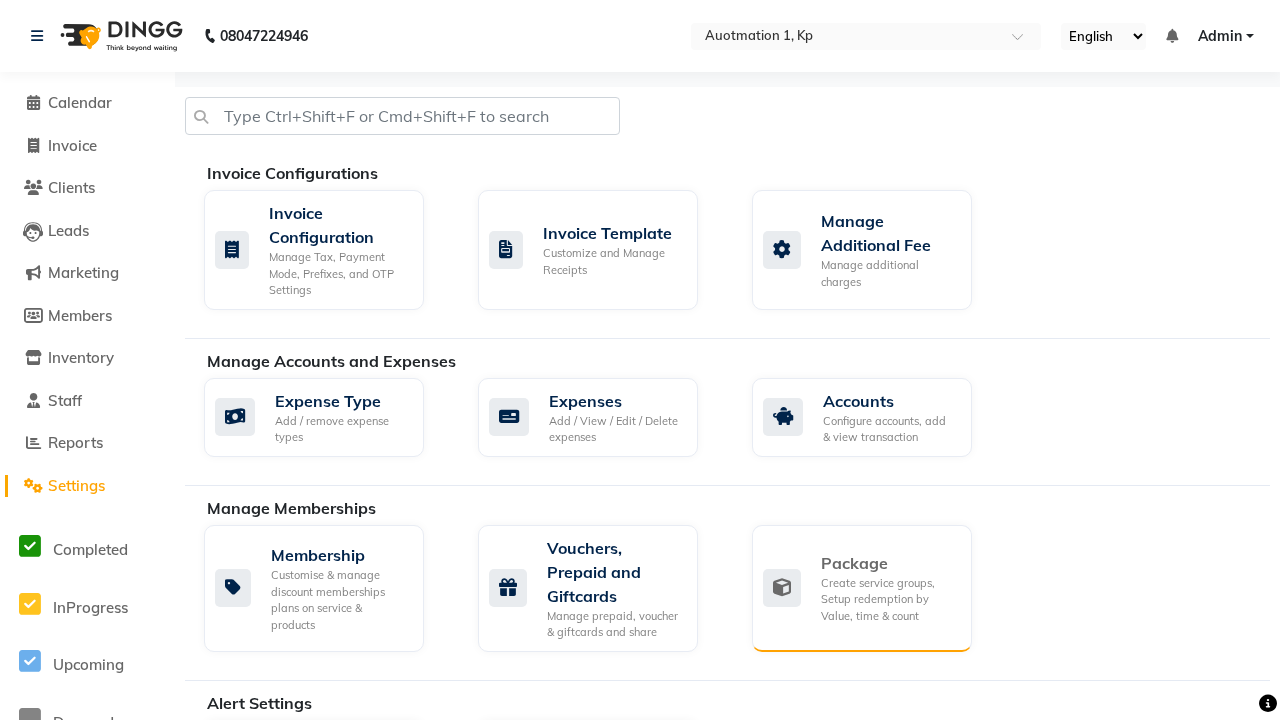 click on "Package" 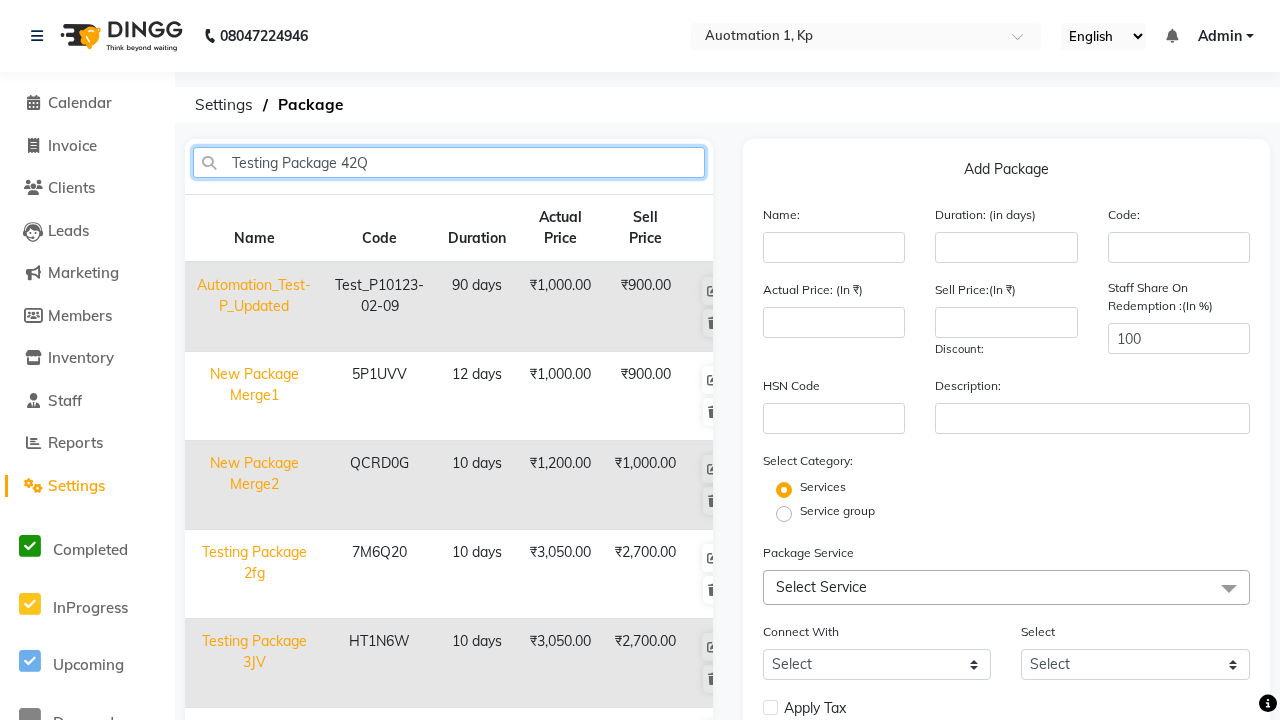 type on "Testing Package 42Q" 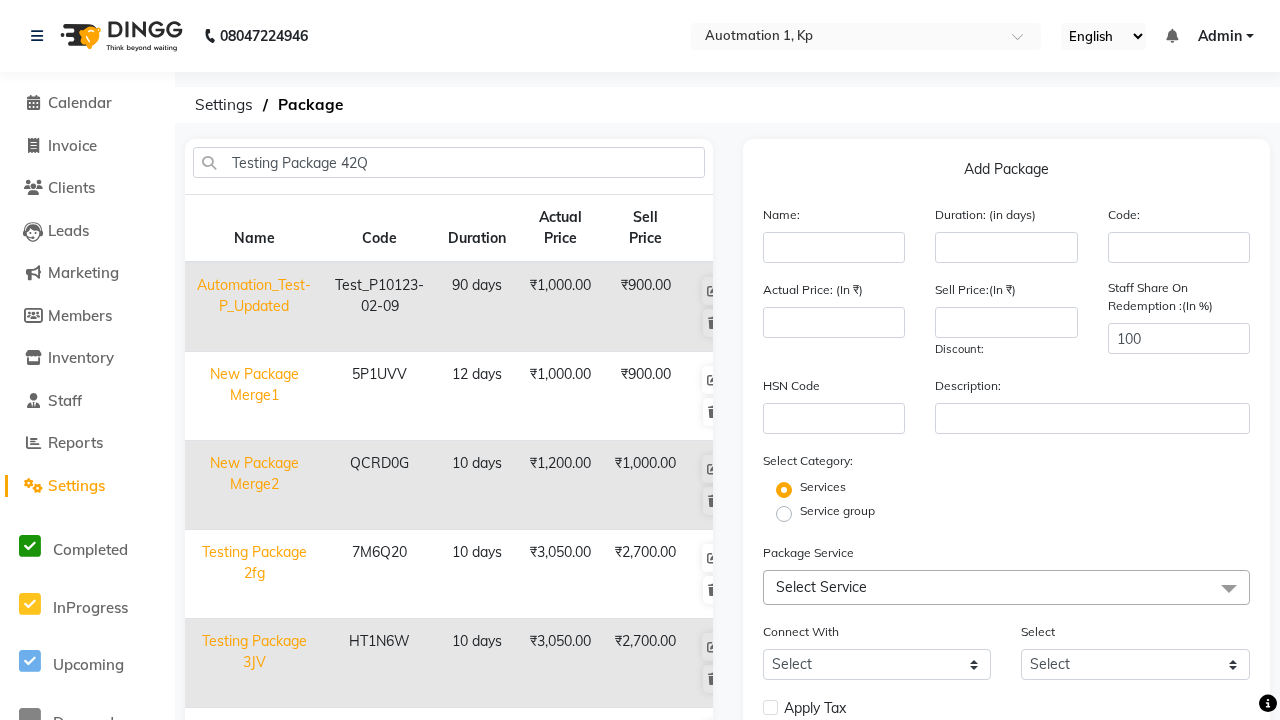 click 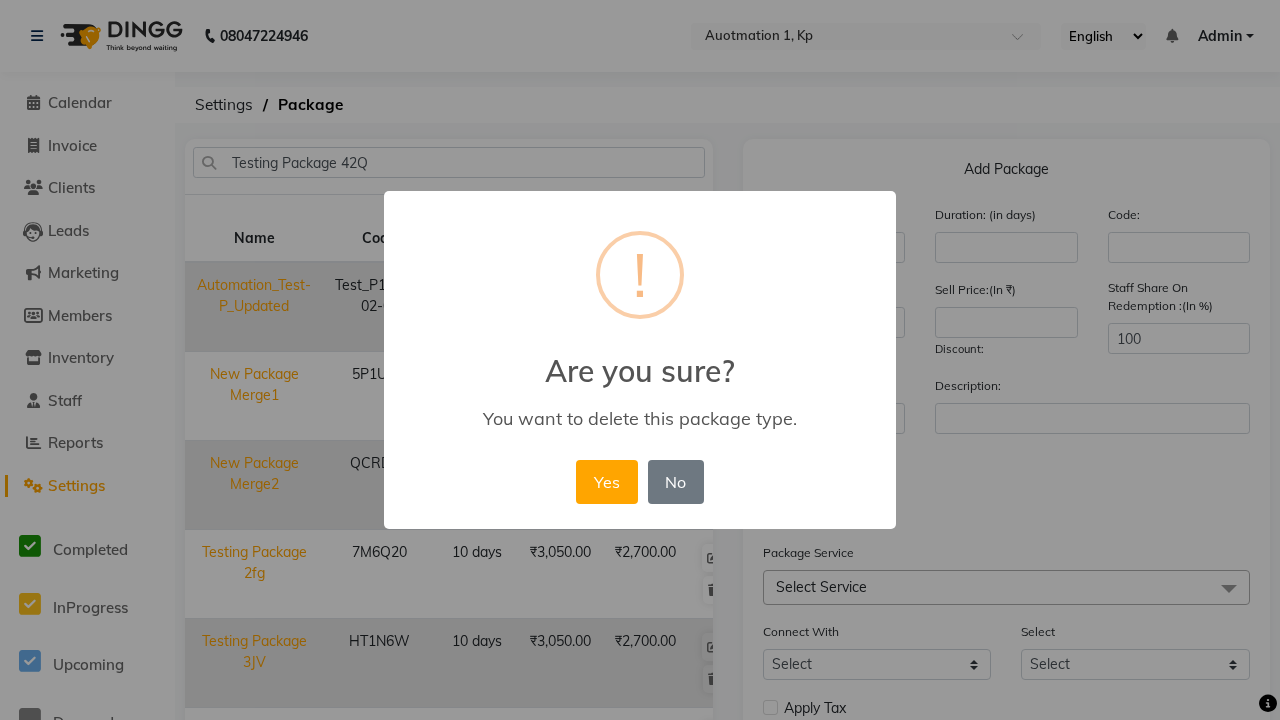 scroll, scrollTop: 0, scrollLeft: 8, axis: horizontal 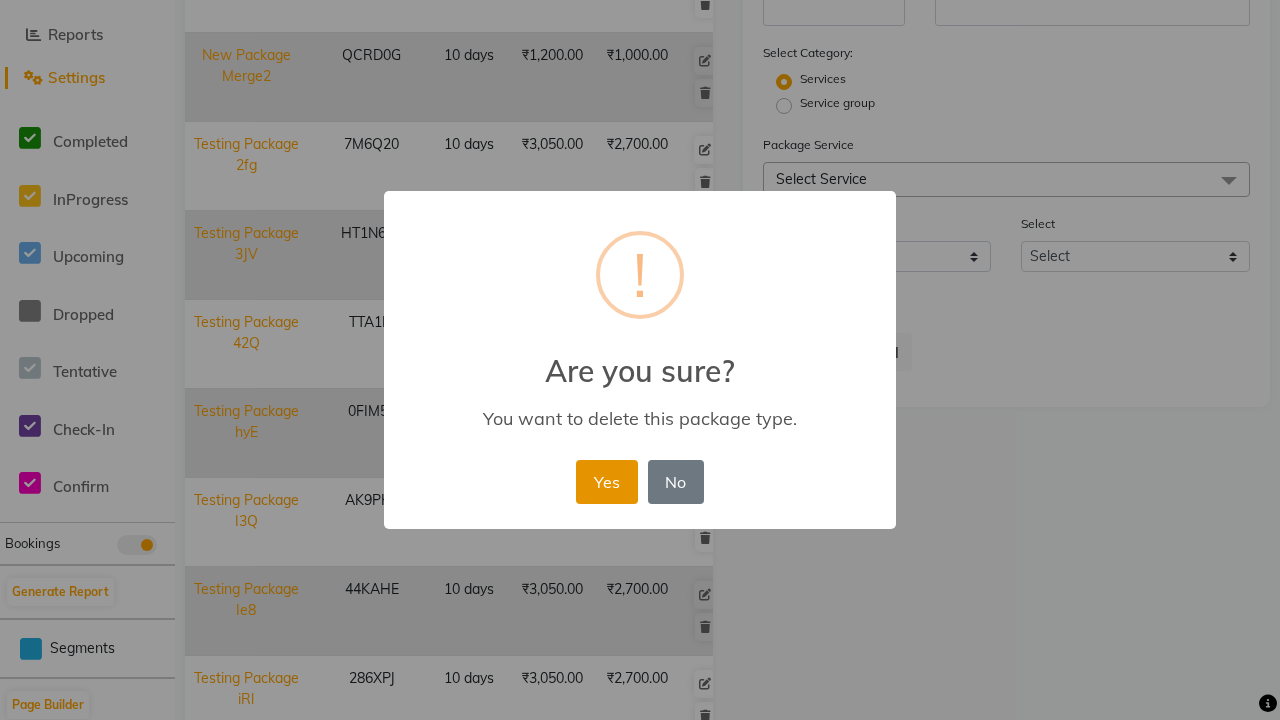 click on "Yes" at bounding box center (606, 482) 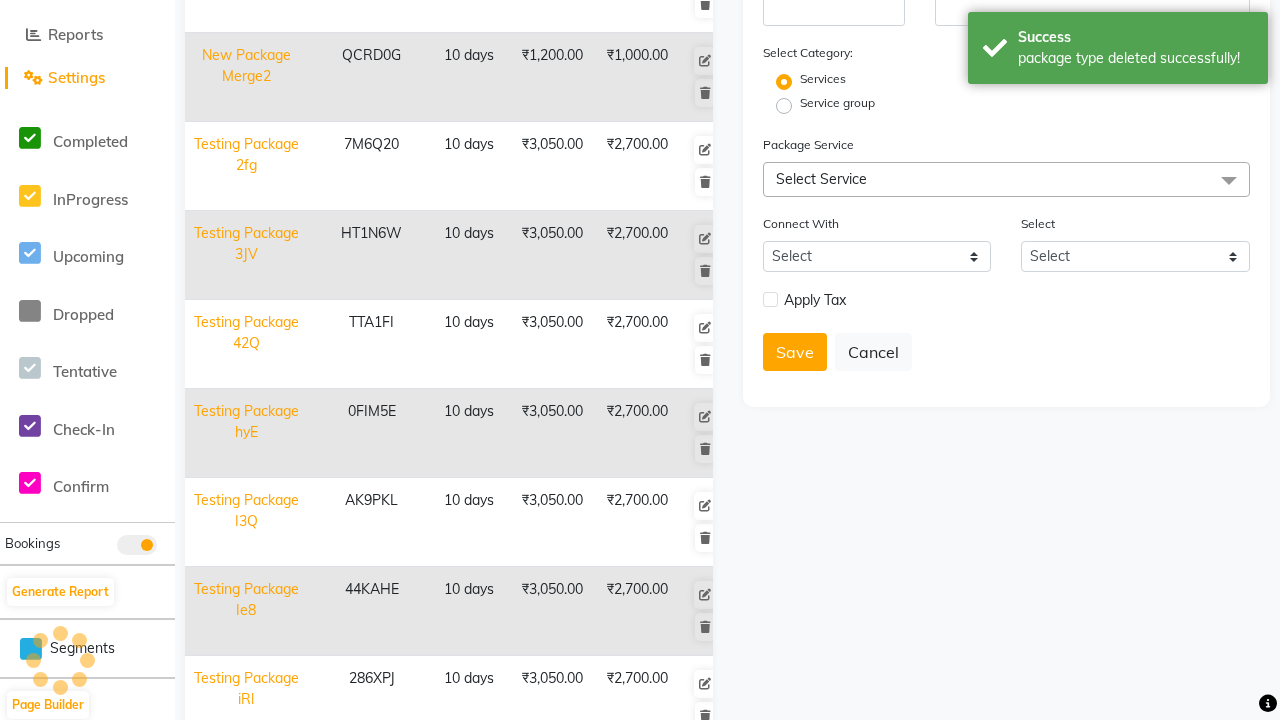 scroll, scrollTop: 125, scrollLeft: 0, axis: vertical 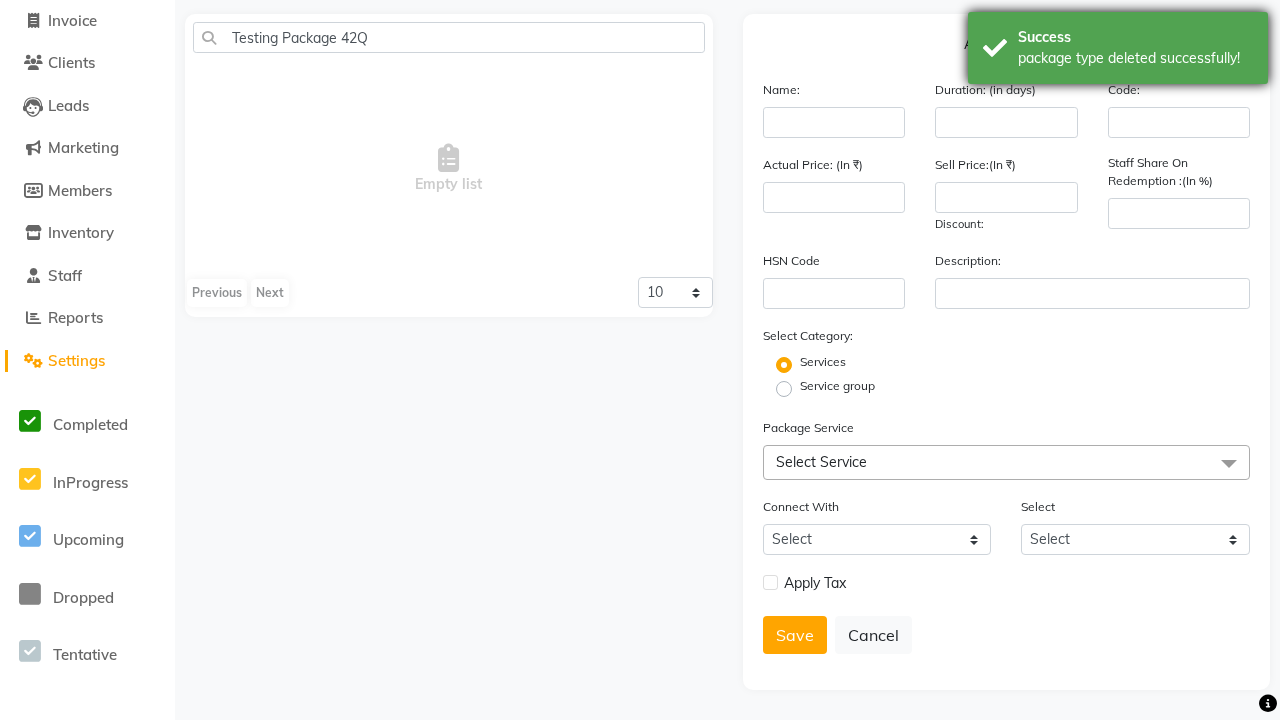 click on "package type deleted successfully!" at bounding box center [1135, 58] 